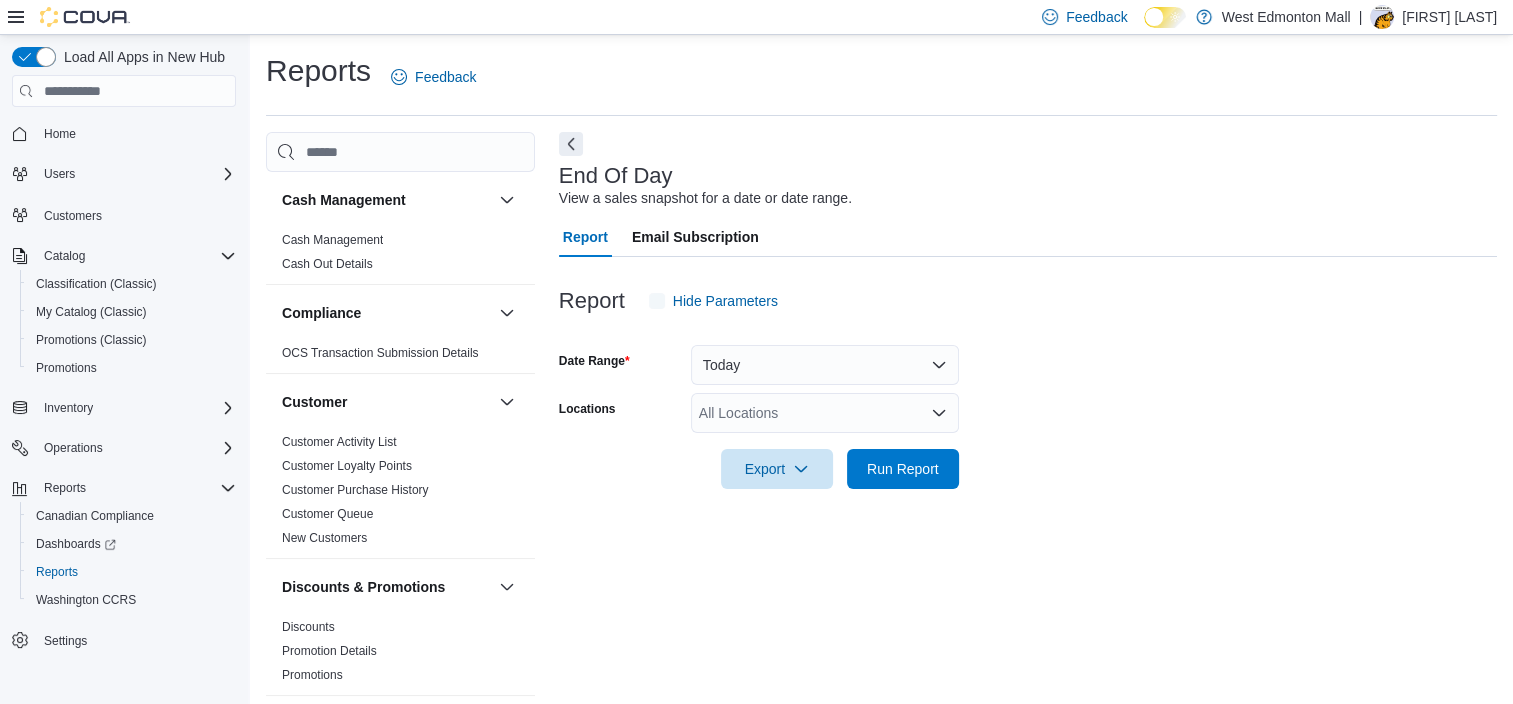 scroll, scrollTop: 12, scrollLeft: 0, axis: vertical 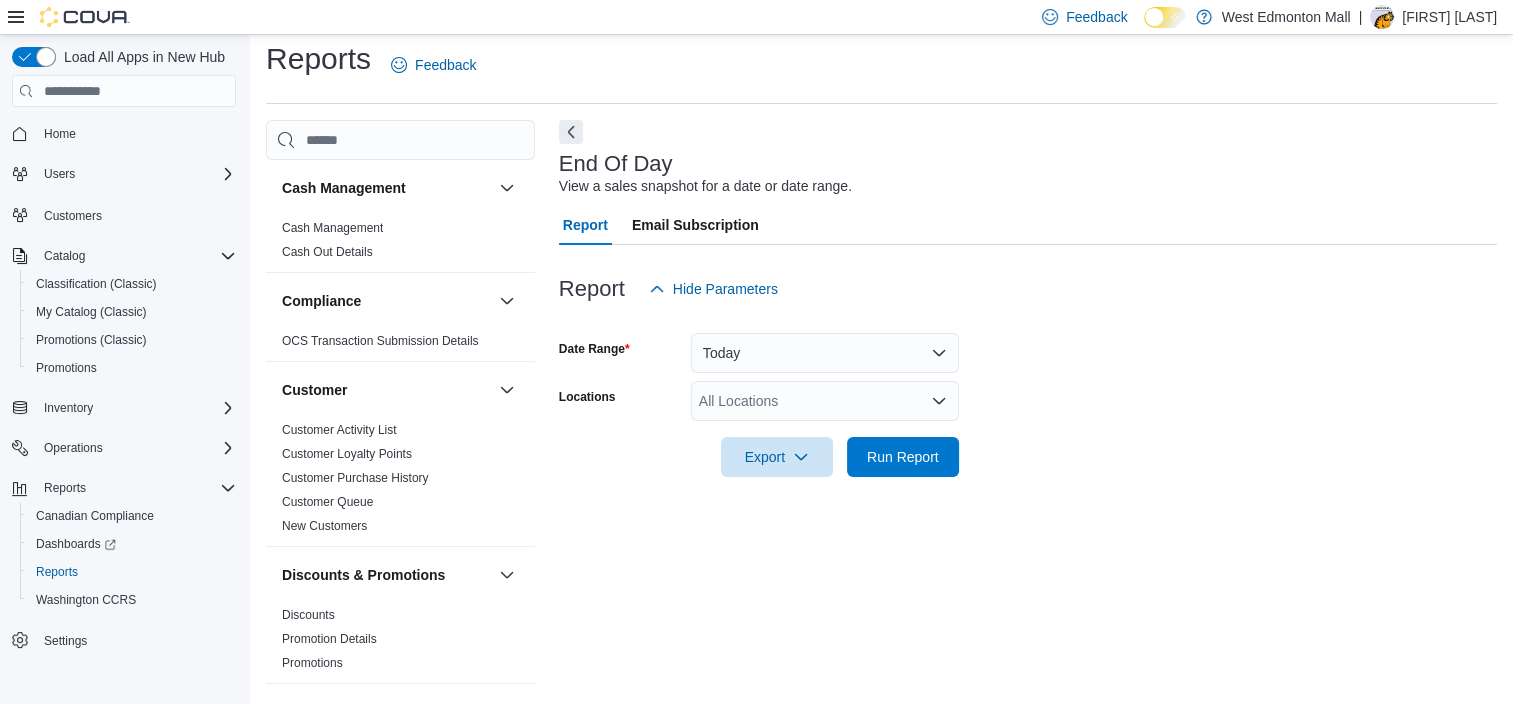 click on "All Locations" at bounding box center [825, 401] 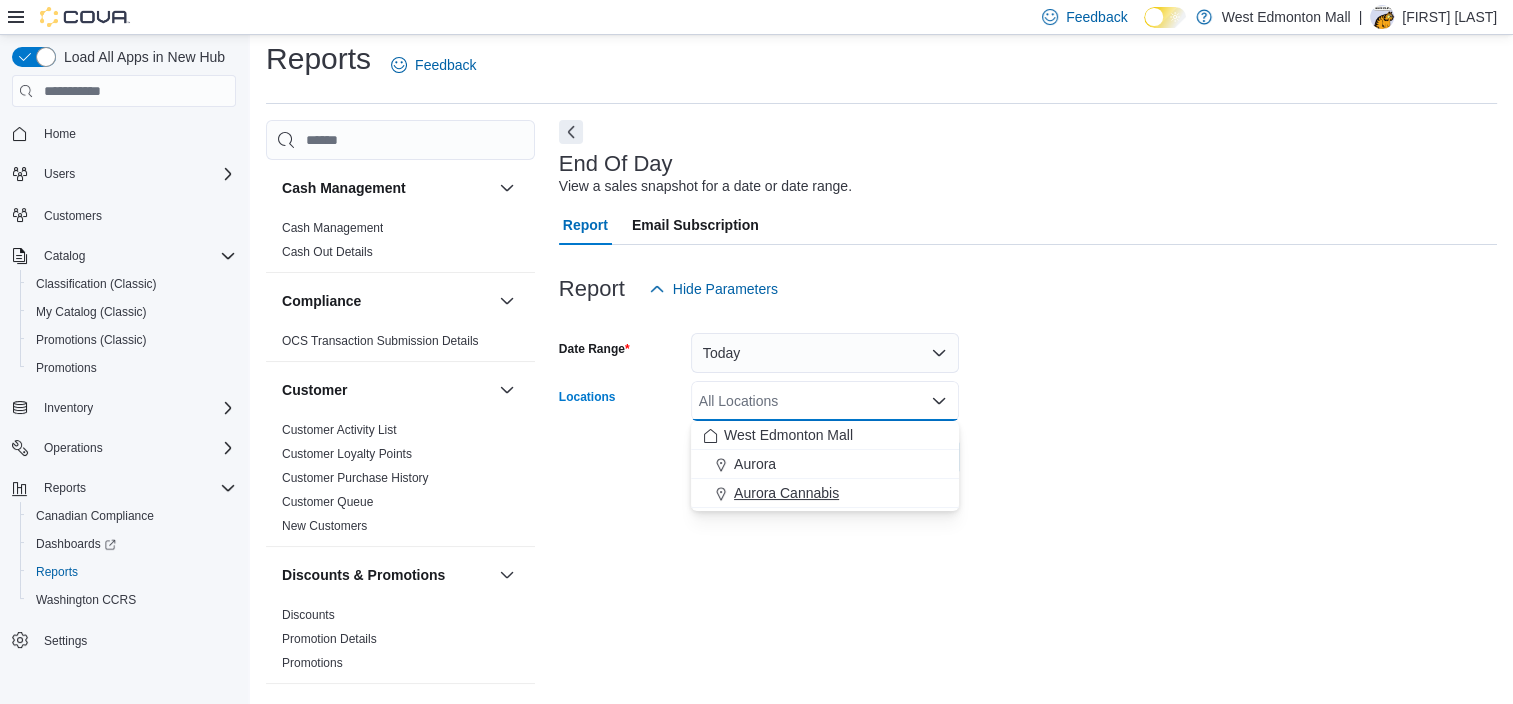 click on "Aurora Cannabis" at bounding box center (786, 493) 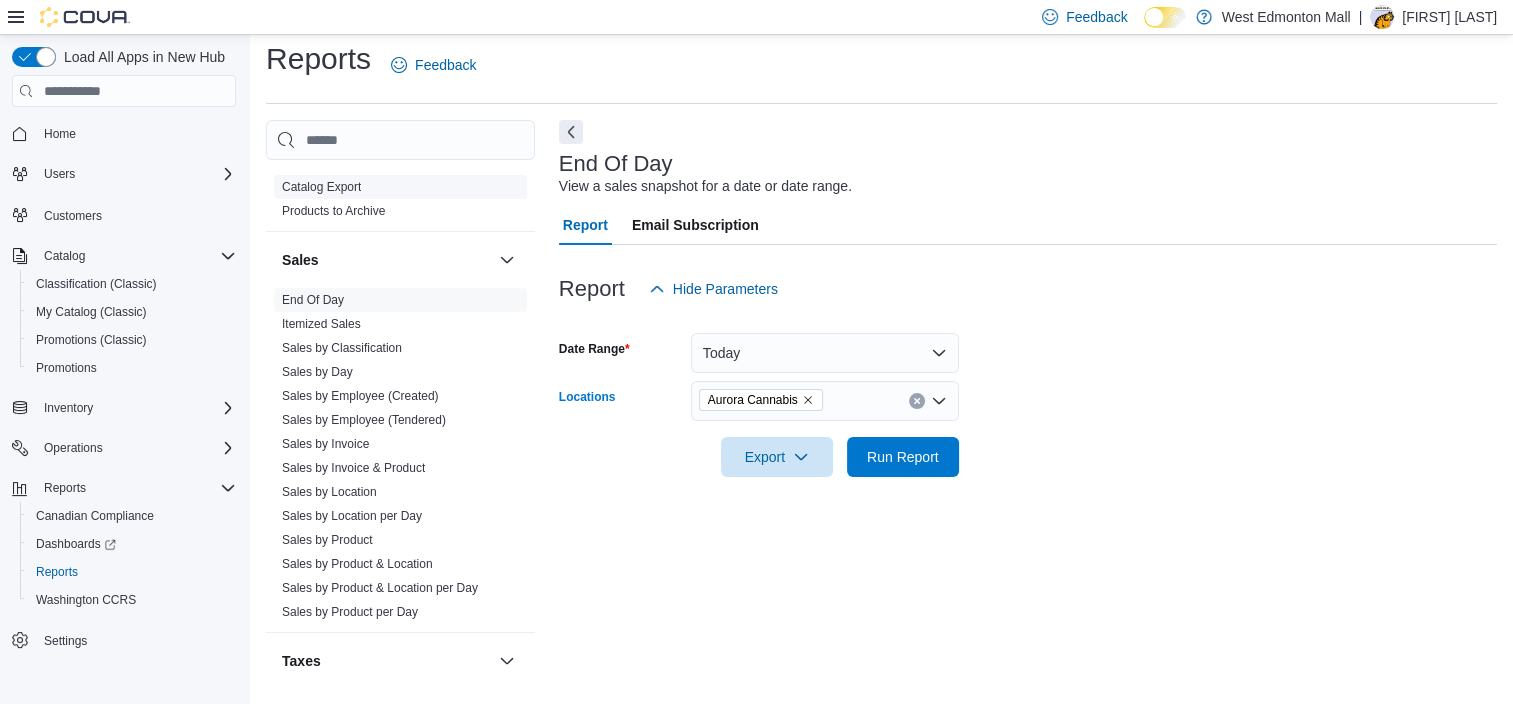 scroll, scrollTop: 1300, scrollLeft: 0, axis: vertical 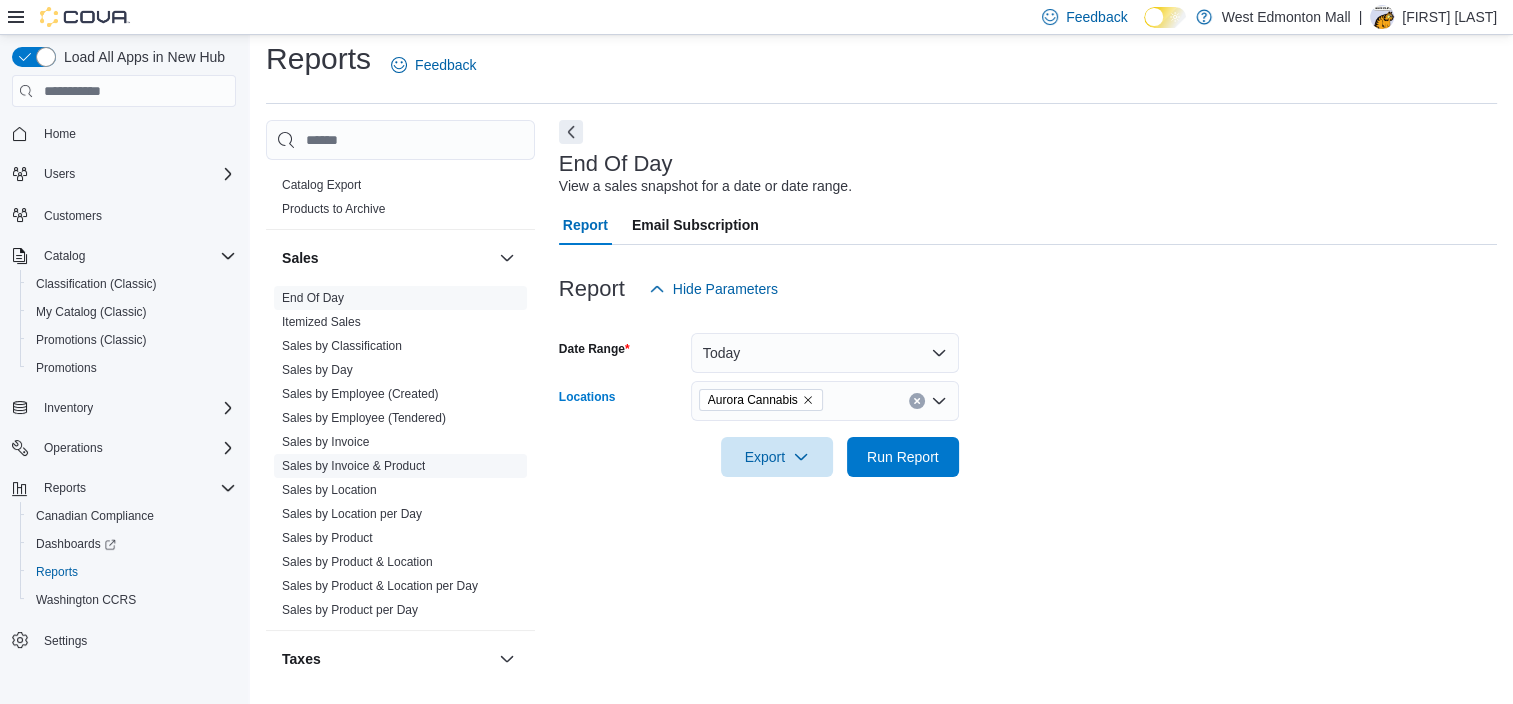click on "Sales by Invoice & Product" at bounding box center [353, 466] 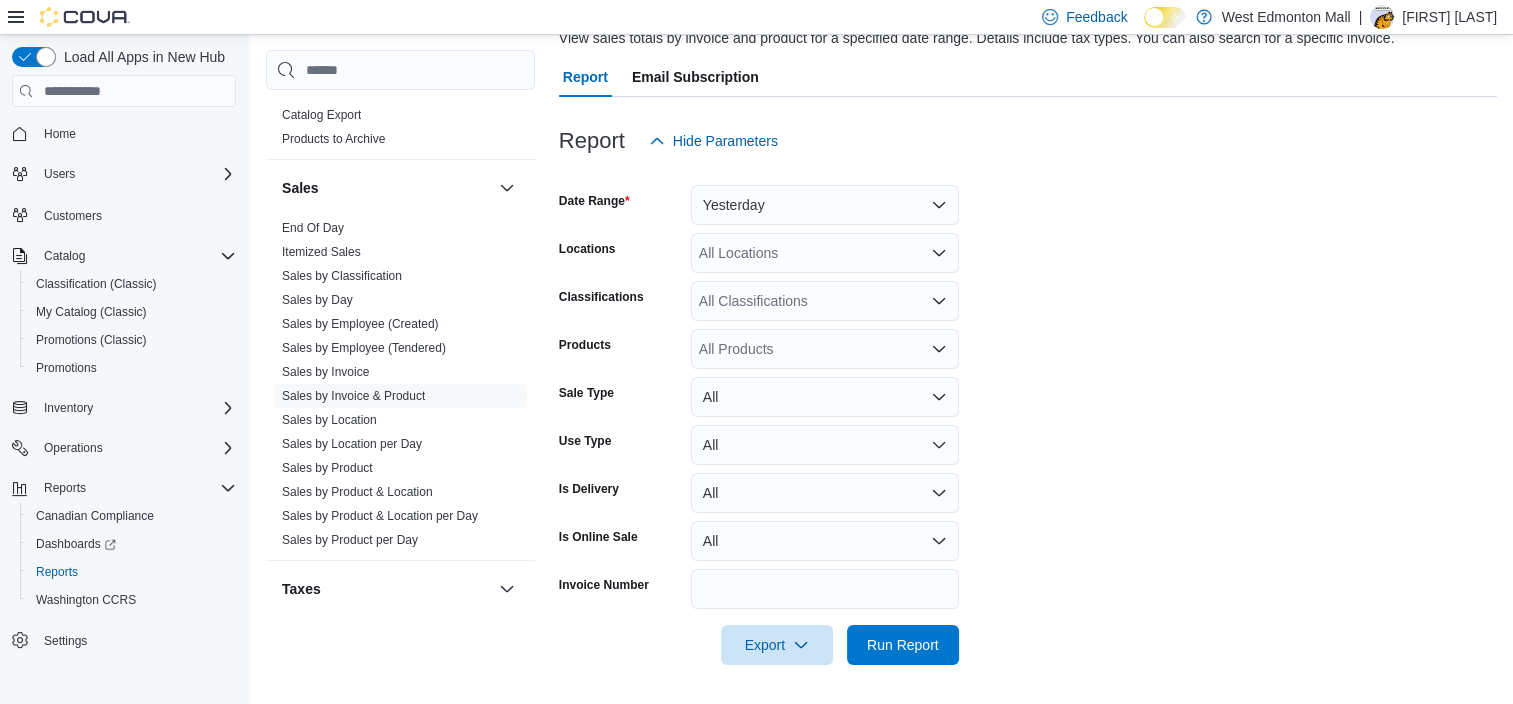 scroll, scrollTop: 161, scrollLeft: 0, axis: vertical 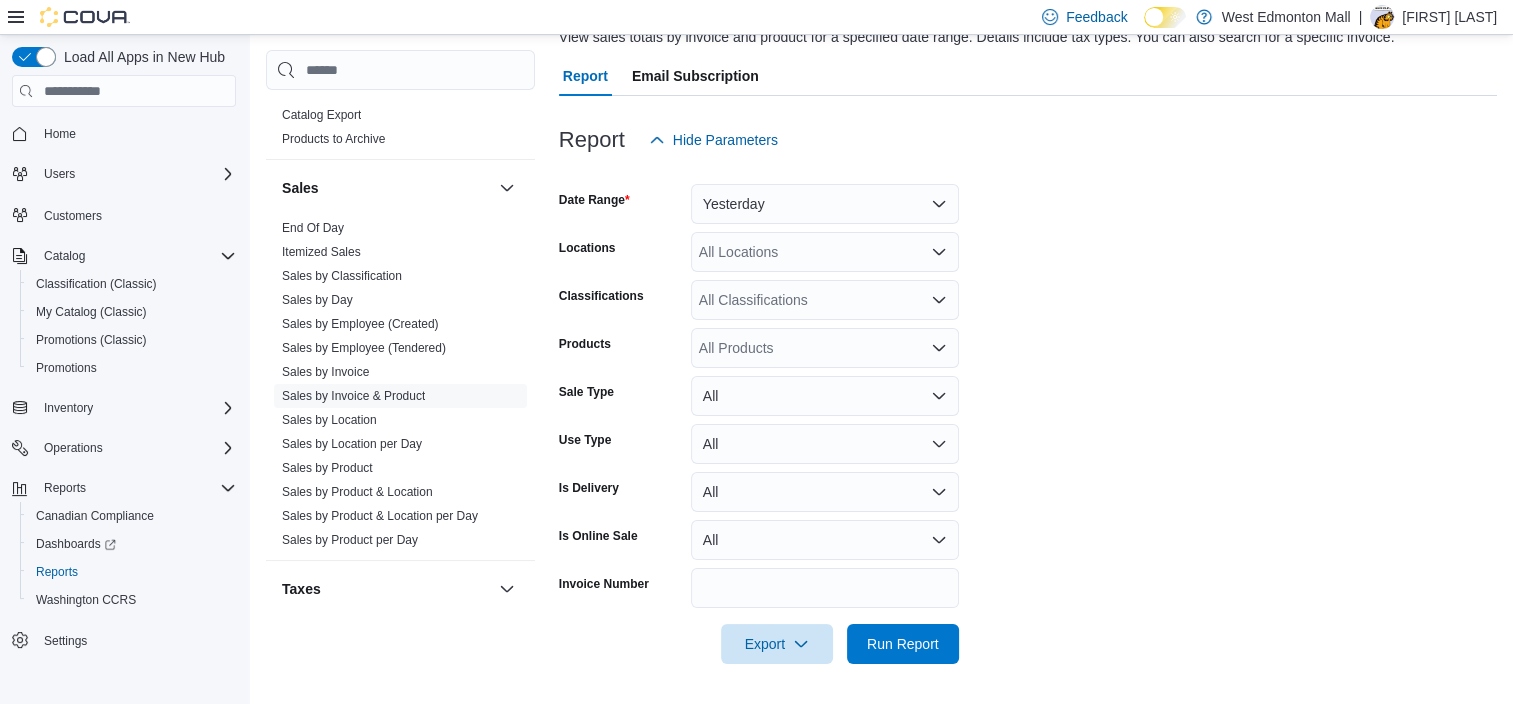 click on "Date Range [DATE] Locations All Locations Classifications All Classifications Products All Products Sale Type All Use Type All Is Delivery All Is Online Sale All Invoice Number Export  Run Report" at bounding box center (1028, 412) 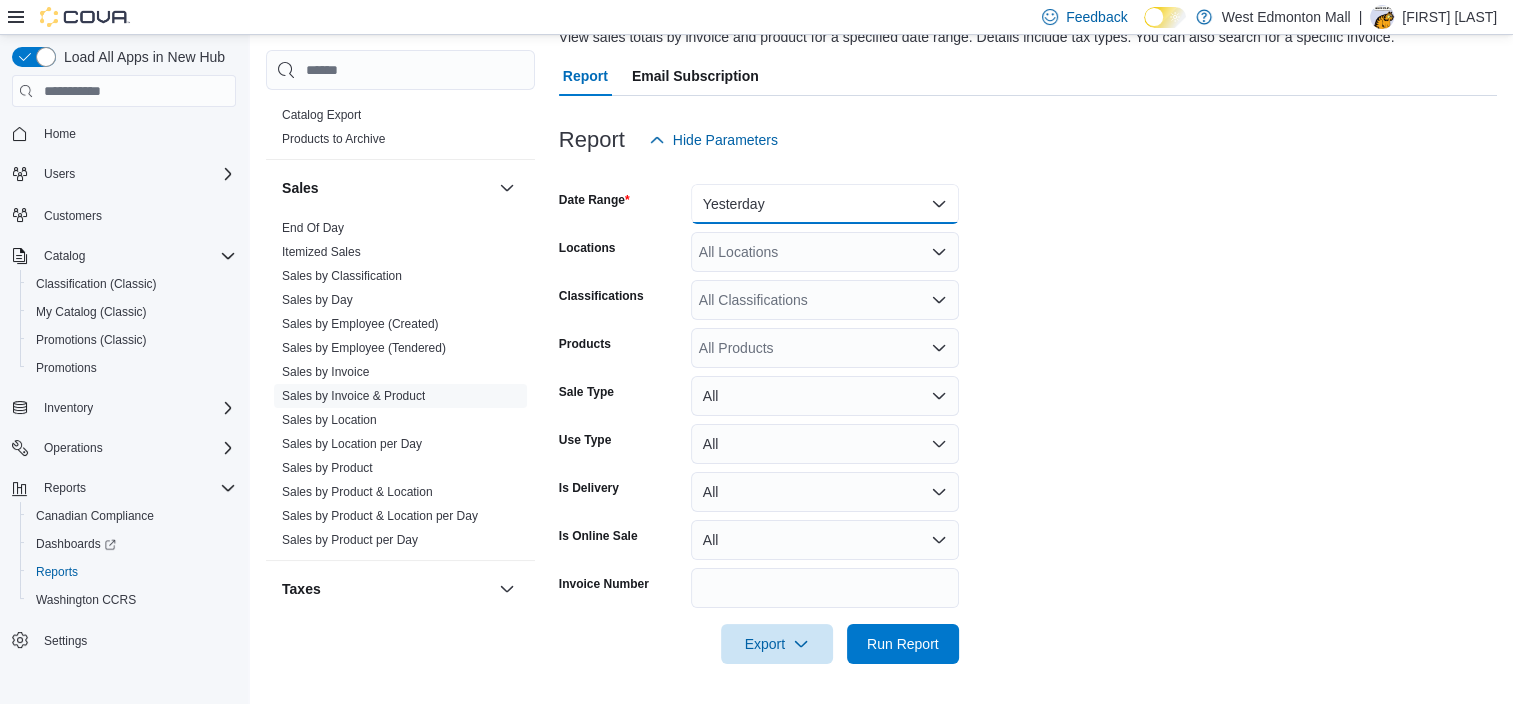 click on "Yesterday" at bounding box center [825, 204] 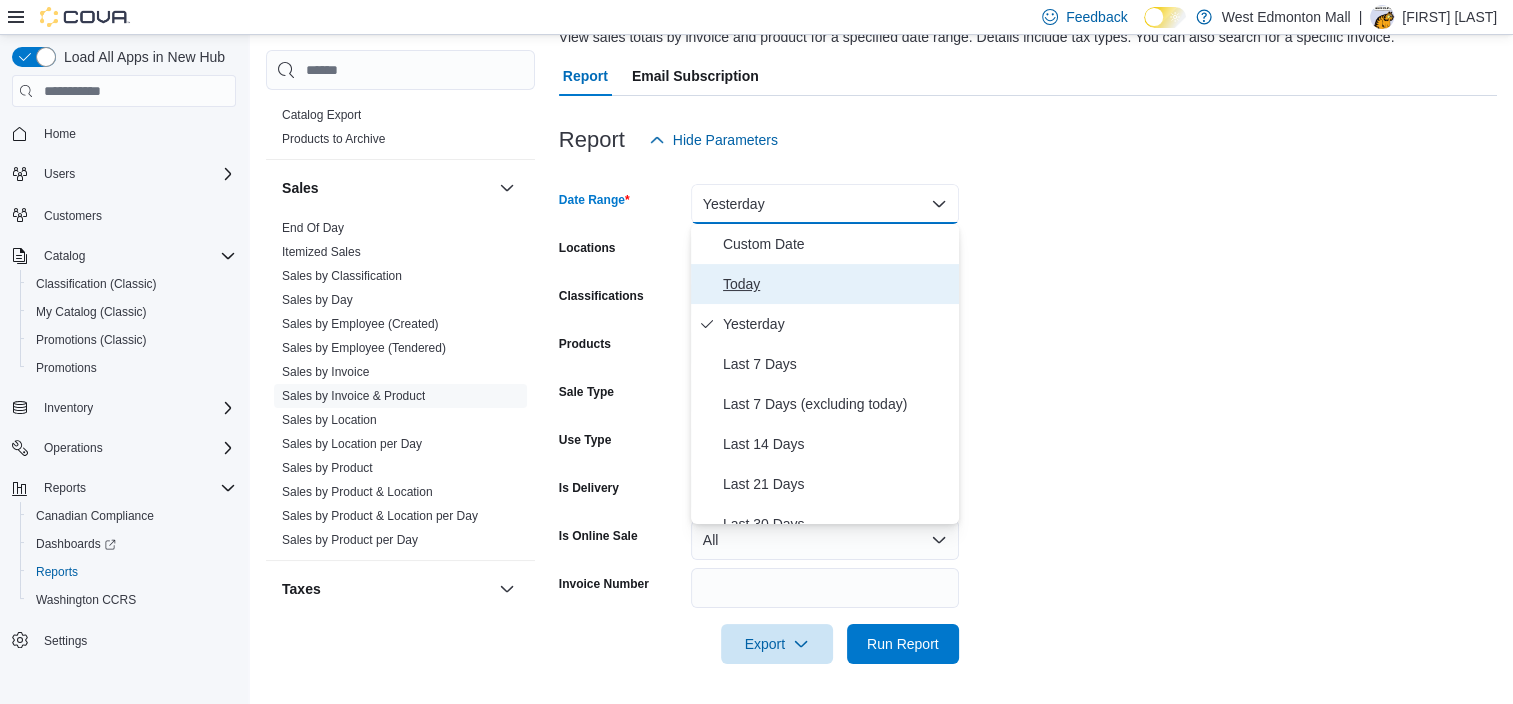 click on "Today" at bounding box center (837, 284) 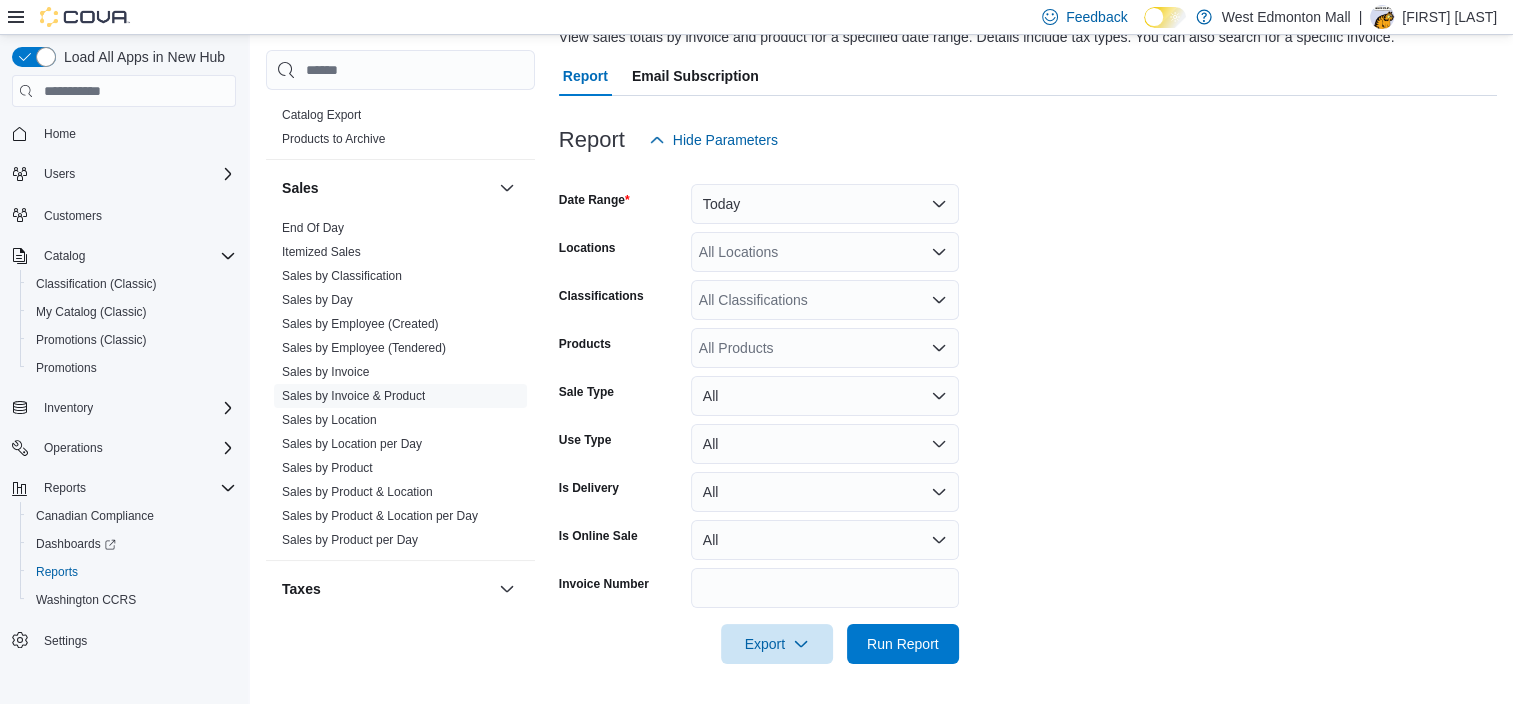 click on "Date Range Today Locations All Locations Classifications All Classifications Products All Products Sale Type All Use Type All Is Delivery All Is Online Sale All Invoice Number Export  Run Report" at bounding box center [1028, 412] 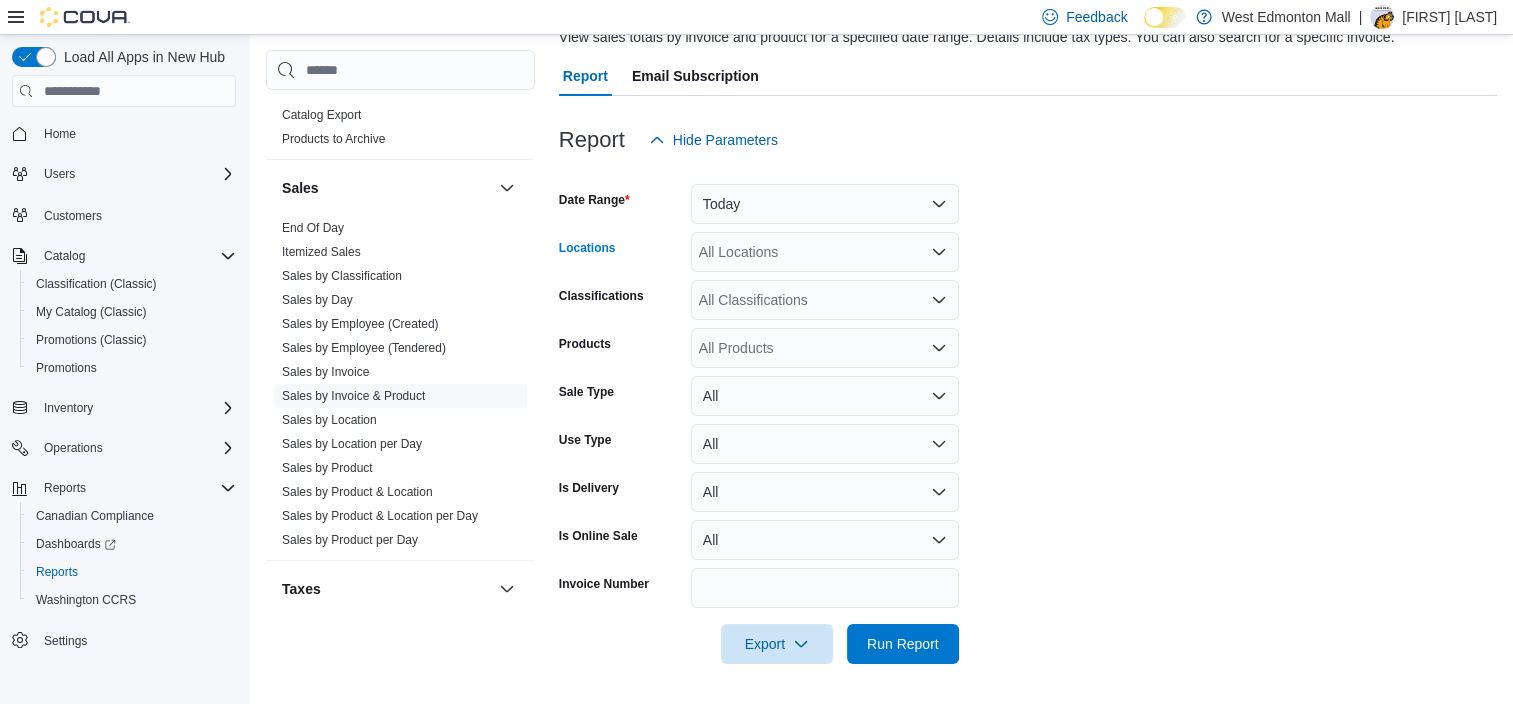 click on "All Locations" at bounding box center [825, 252] 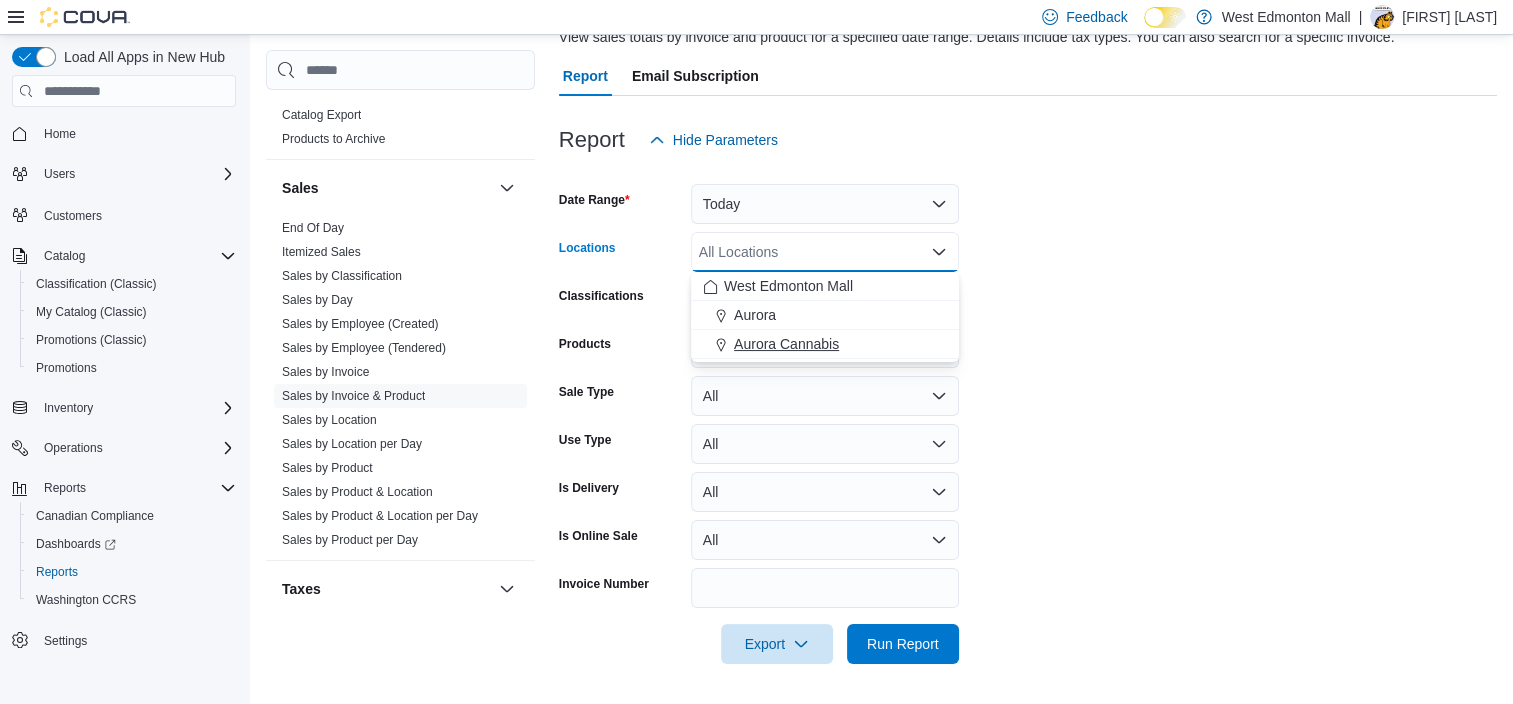 click on "Aurora Cannabis" at bounding box center [786, 344] 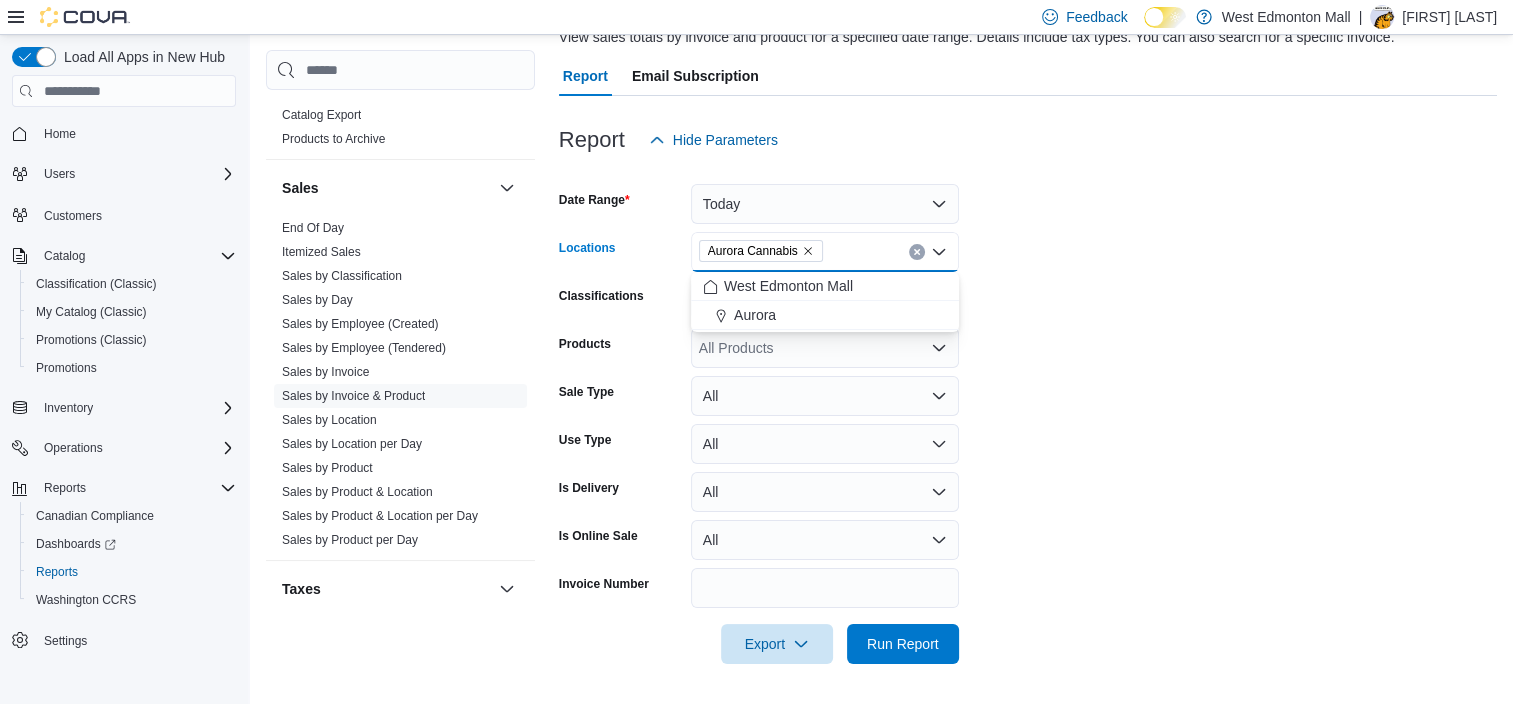 click on "Date Range [DATE] Locations [LOCATION] Combo box. Selected. [LOCATION]. Press Backspace to delete [LOCATION]. Combo box input. All Locations. Type some text or, to display a list of choices, press Down Arrow. To exit the list of choices, press Escape. Classifications All Classifications Products All Products Sale Type All Use Type All Is Delivery All Is Online Sale All Invoice Number Export  Run Report" at bounding box center (1028, 412) 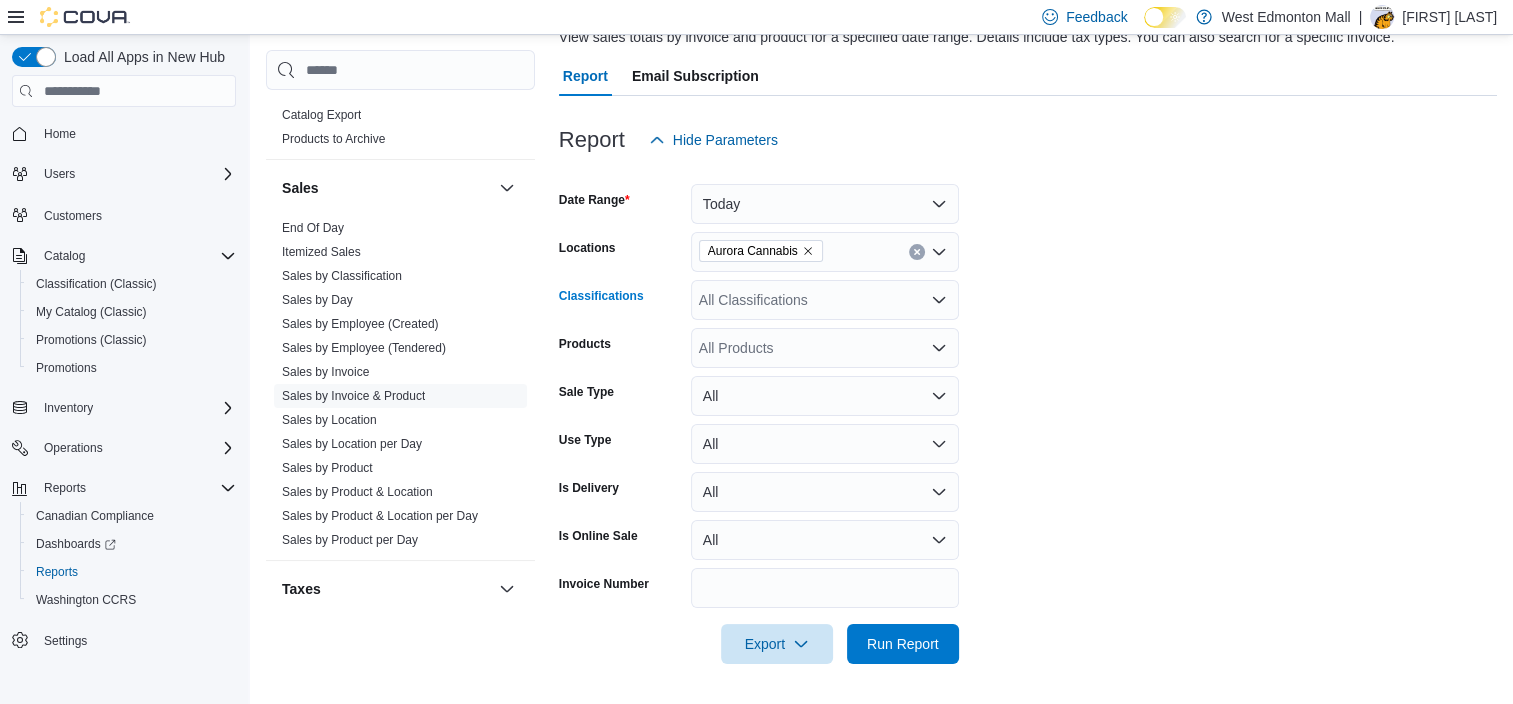 click on "All Classifications" at bounding box center [825, 300] 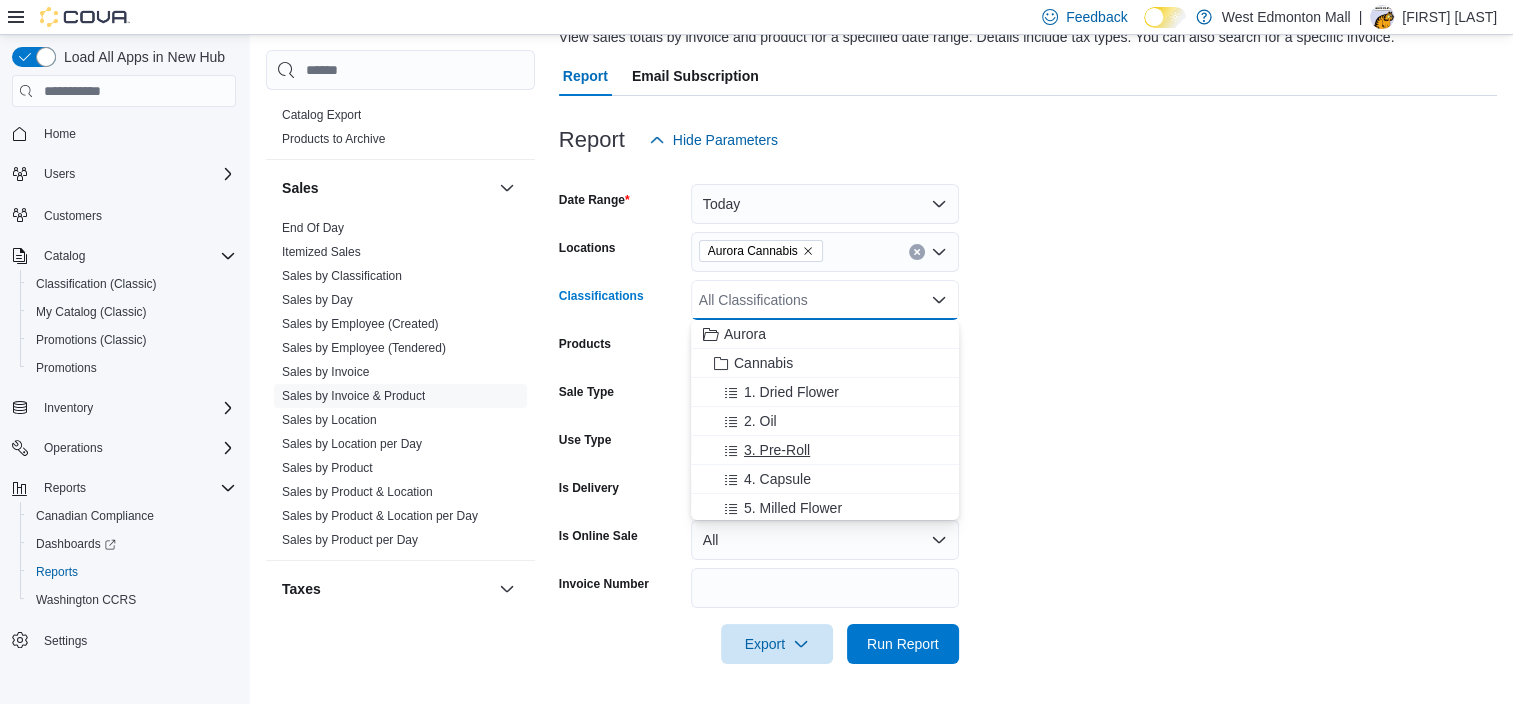 scroll, scrollTop: 100, scrollLeft: 0, axis: vertical 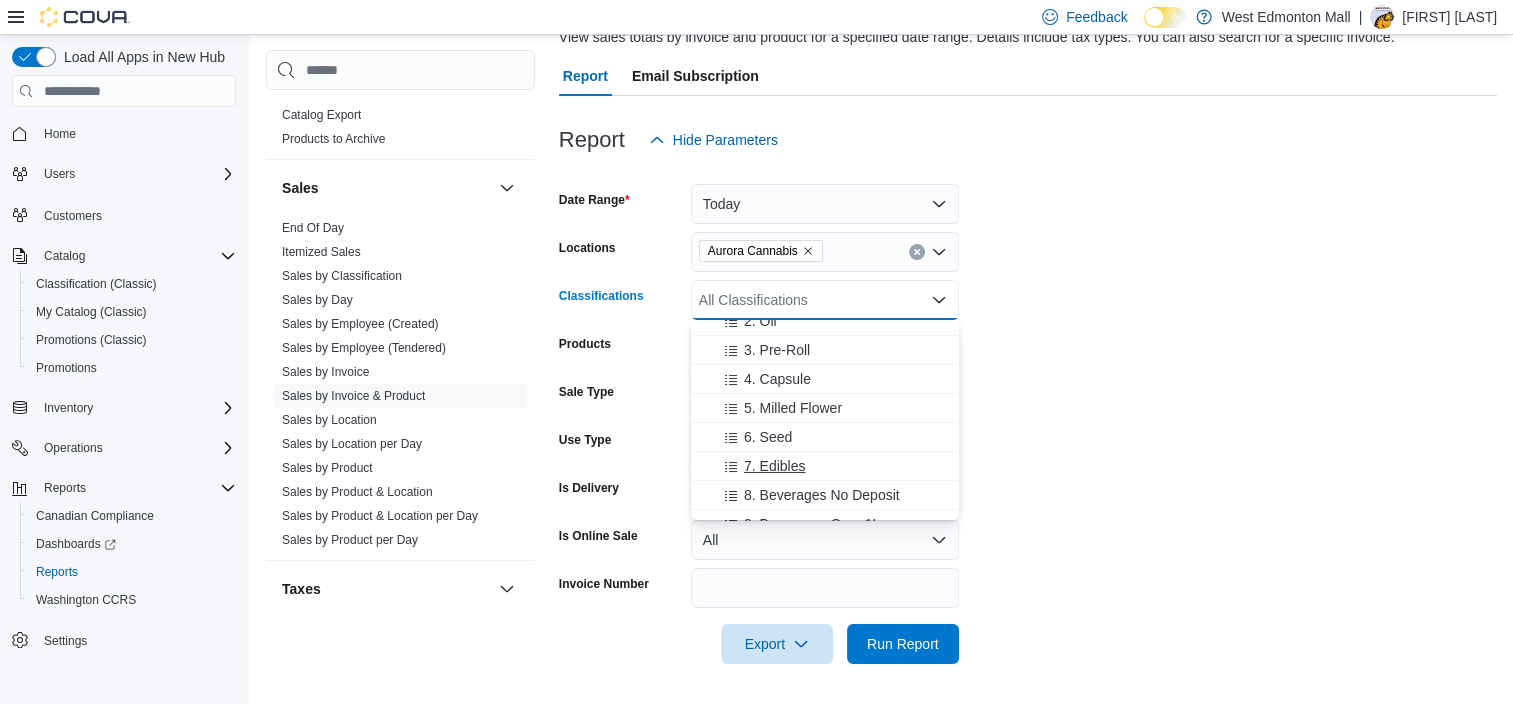 click on "7. Edibles" at bounding box center [774, 466] 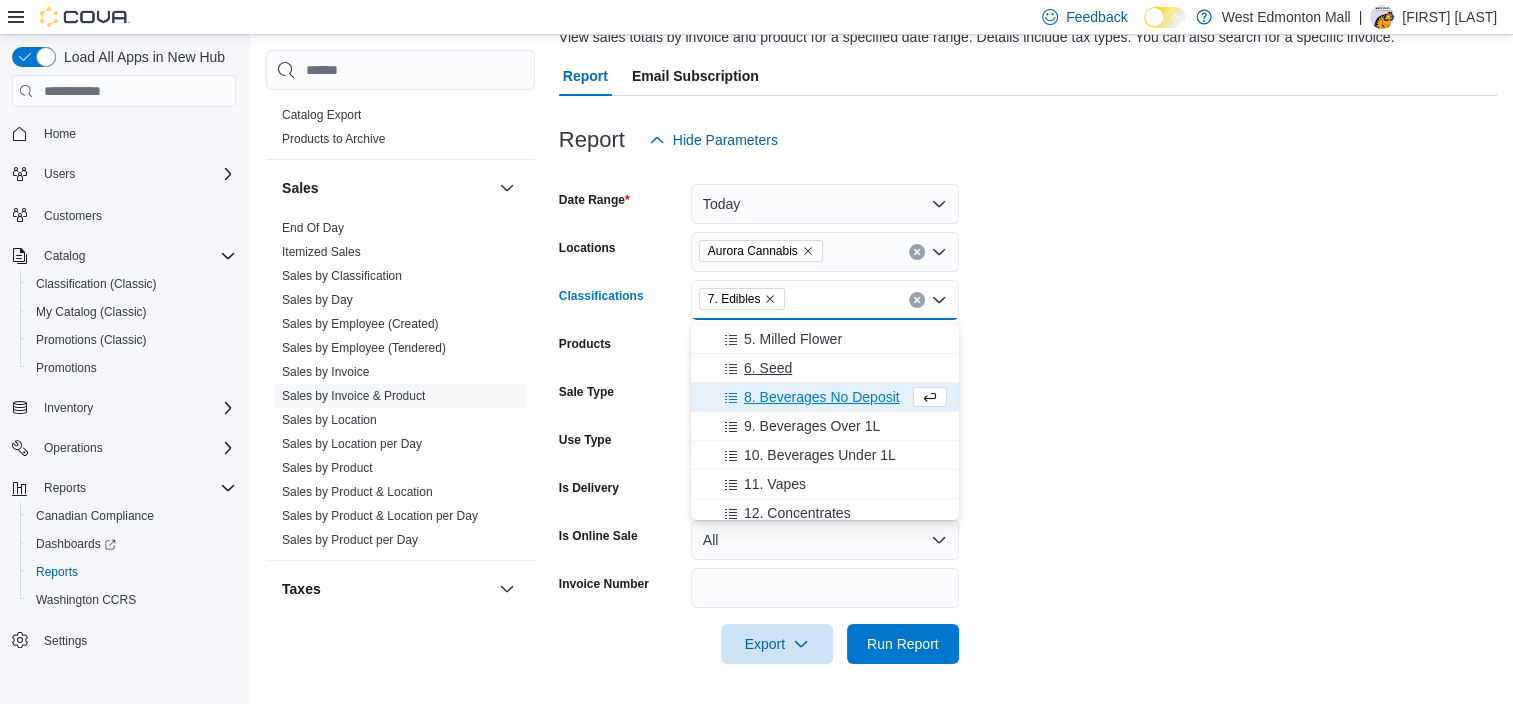 scroll, scrollTop: 200, scrollLeft: 0, axis: vertical 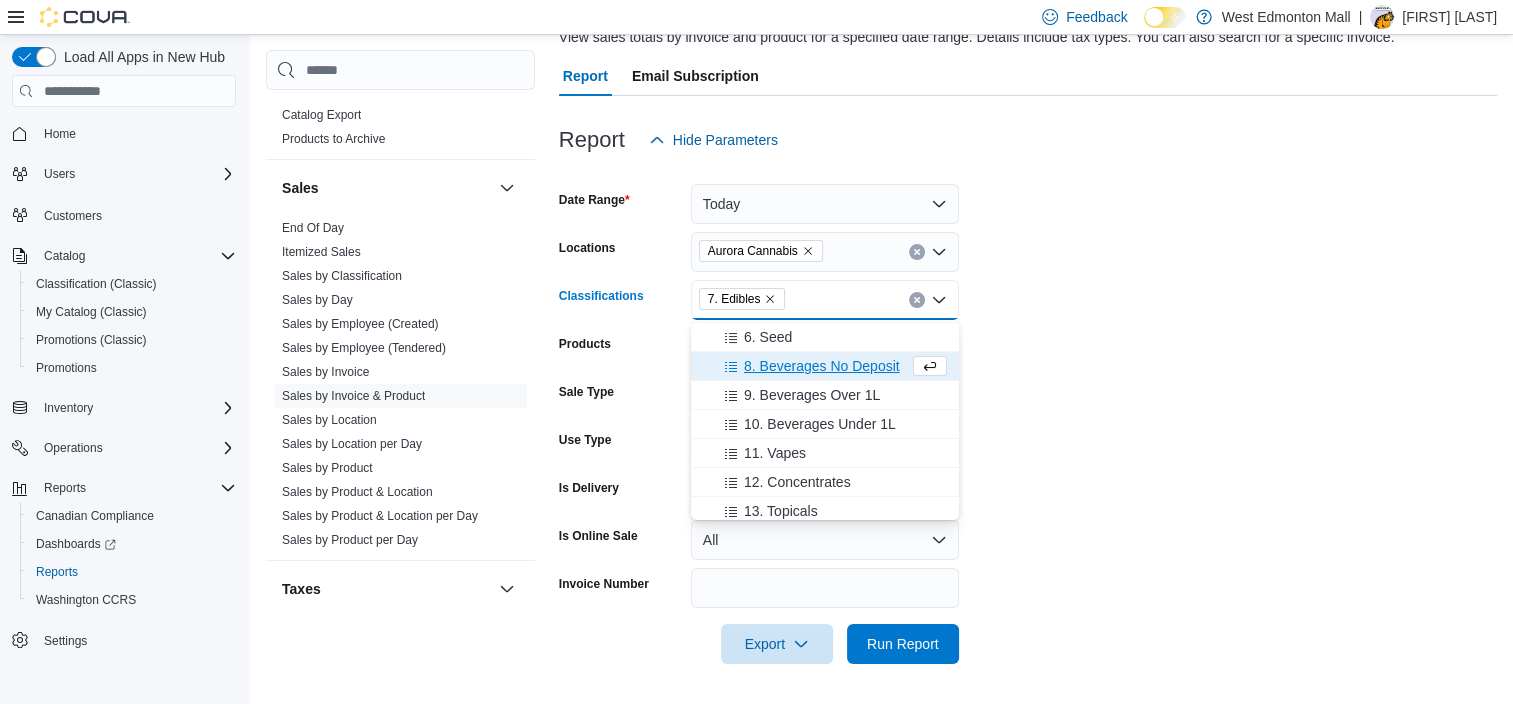 click 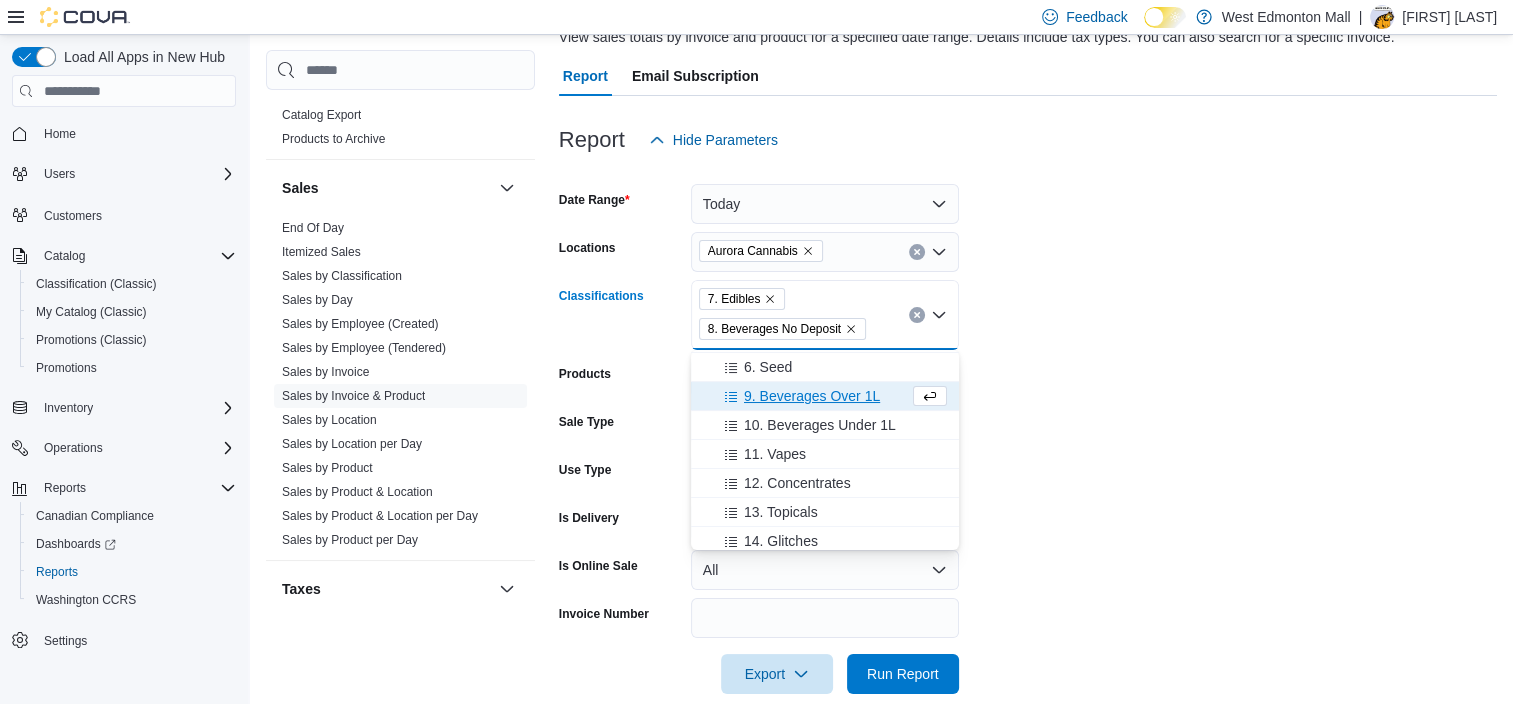 click on "9. Beverages Over 1L" at bounding box center [812, 396] 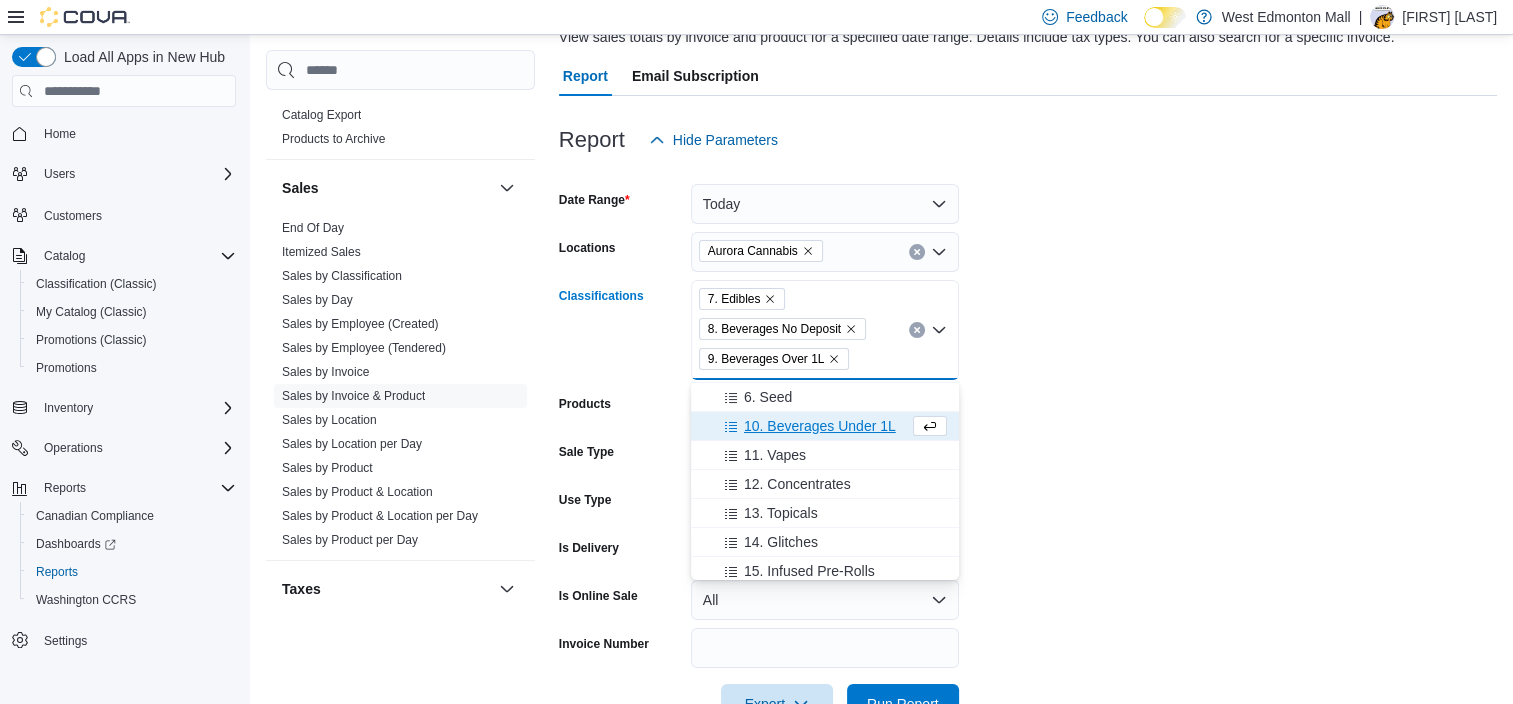 click on "10. Beverages Under 1L" at bounding box center (820, 426) 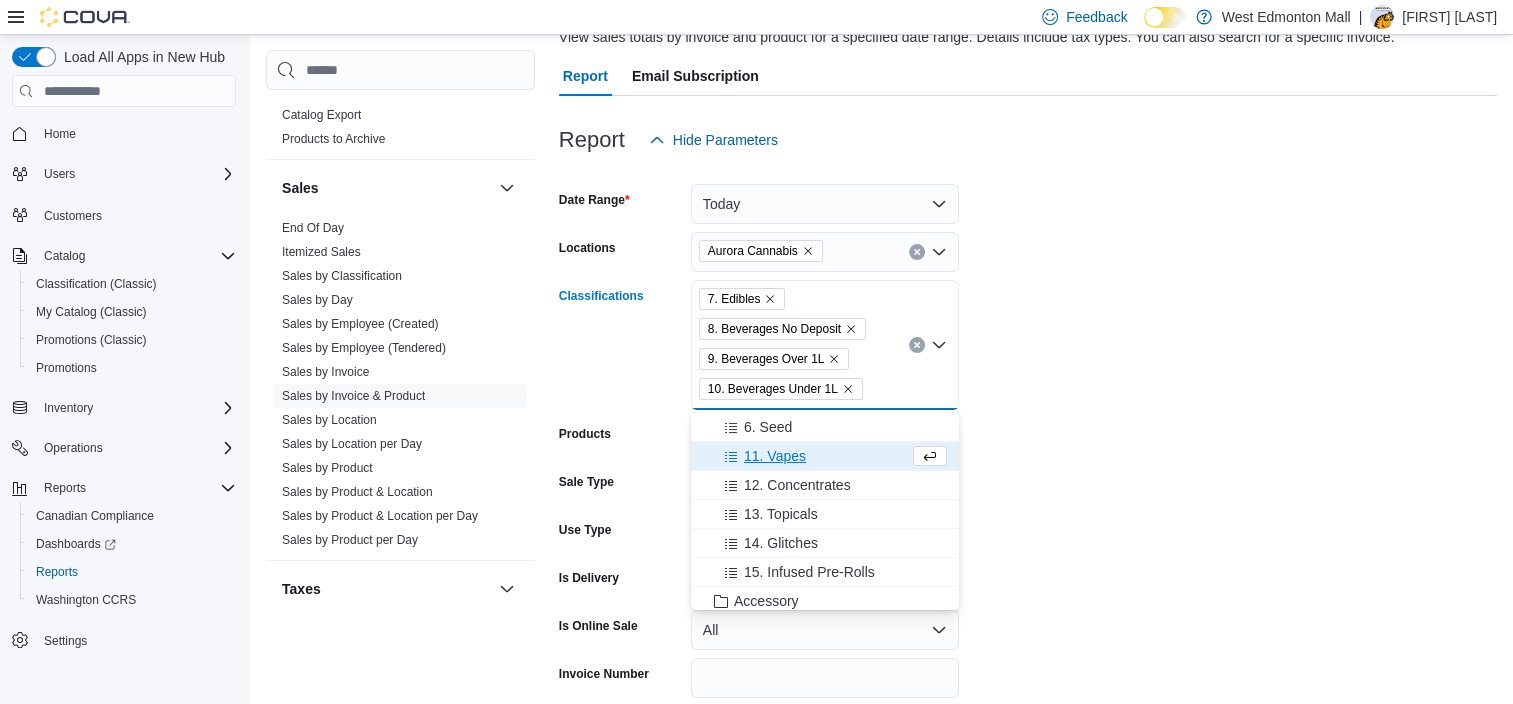 scroll, scrollTop: 300, scrollLeft: 0, axis: vertical 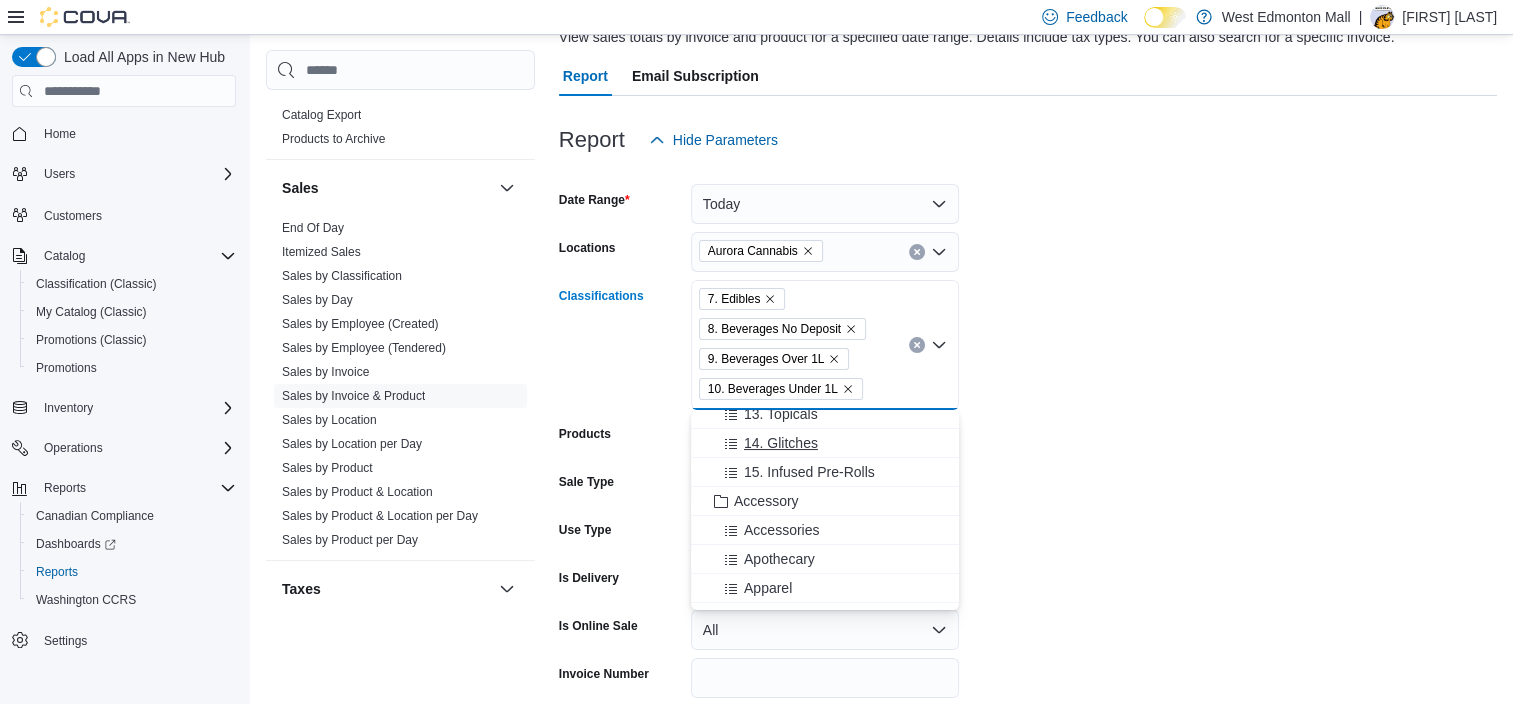 click on "14. Glitches" at bounding box center [781, 443] 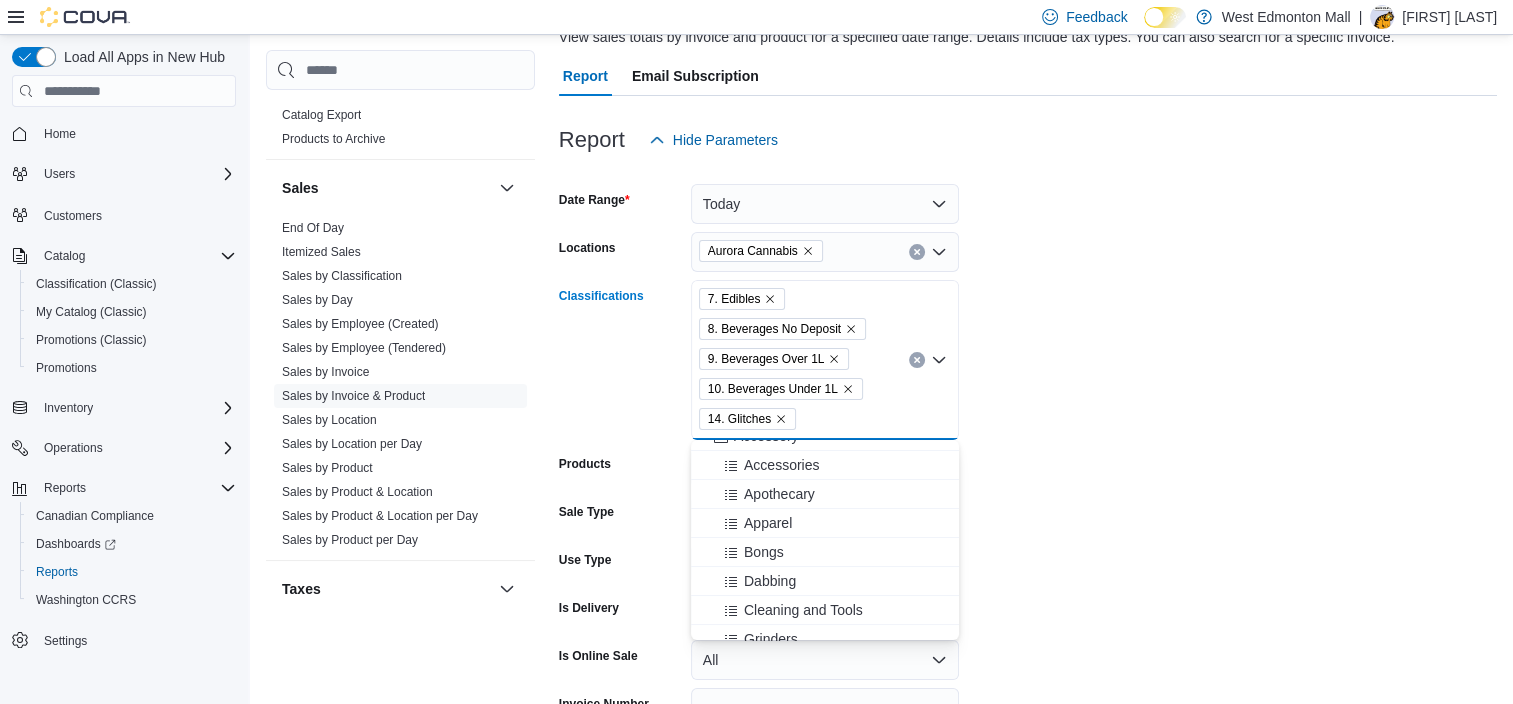 scroll, scrollTop: 400, scrollLeft: 0, axis: vertical 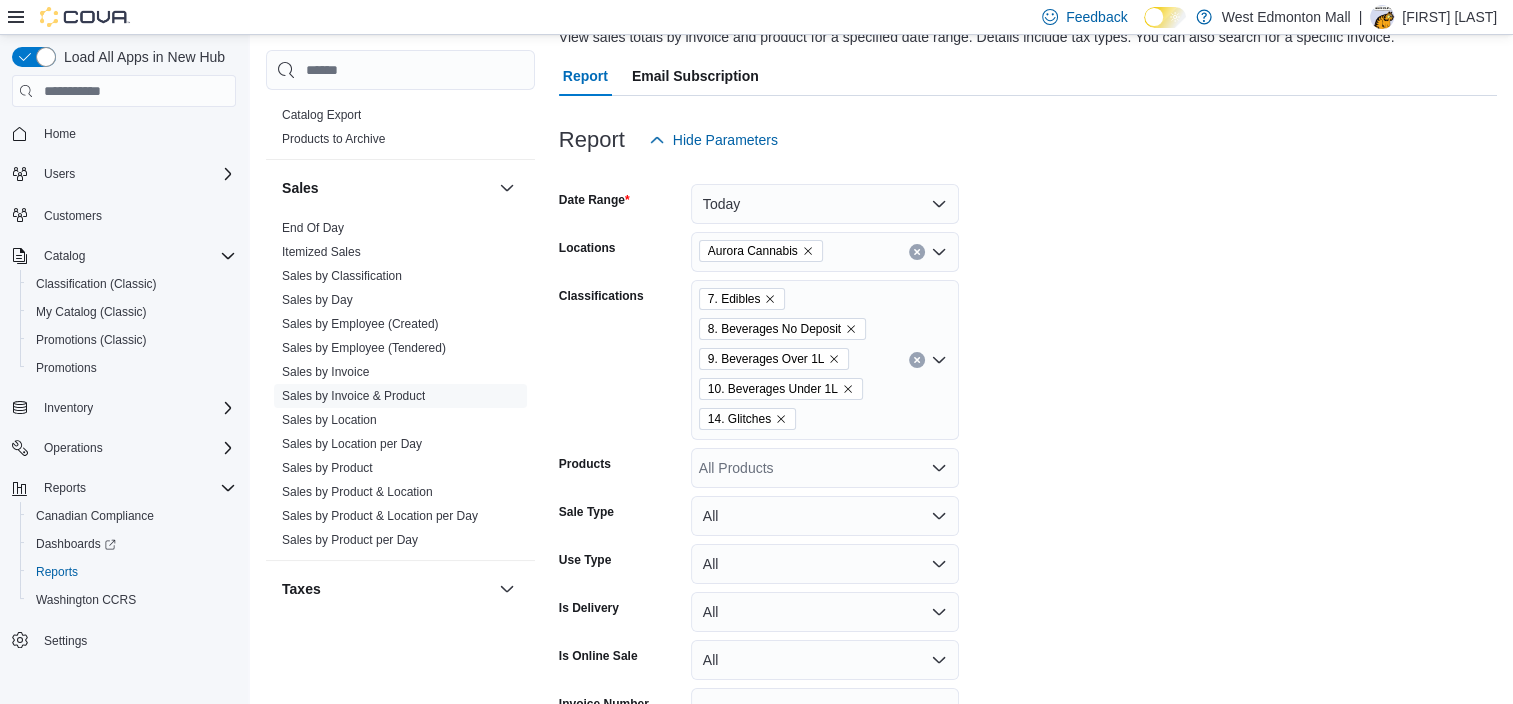 click on "Date Range [DATE] Locations [LOCATION] Classifications 7. Edibles 8. Beverages No Deposit 9. Beverages Over 1L 10. Beverages Under 1L 14. Glitches Products All Products Sale Type All Use Type All Is Delivery All Is Online Sale All Invoice Number Export  Run Report" at bounding box center (1028, 472) 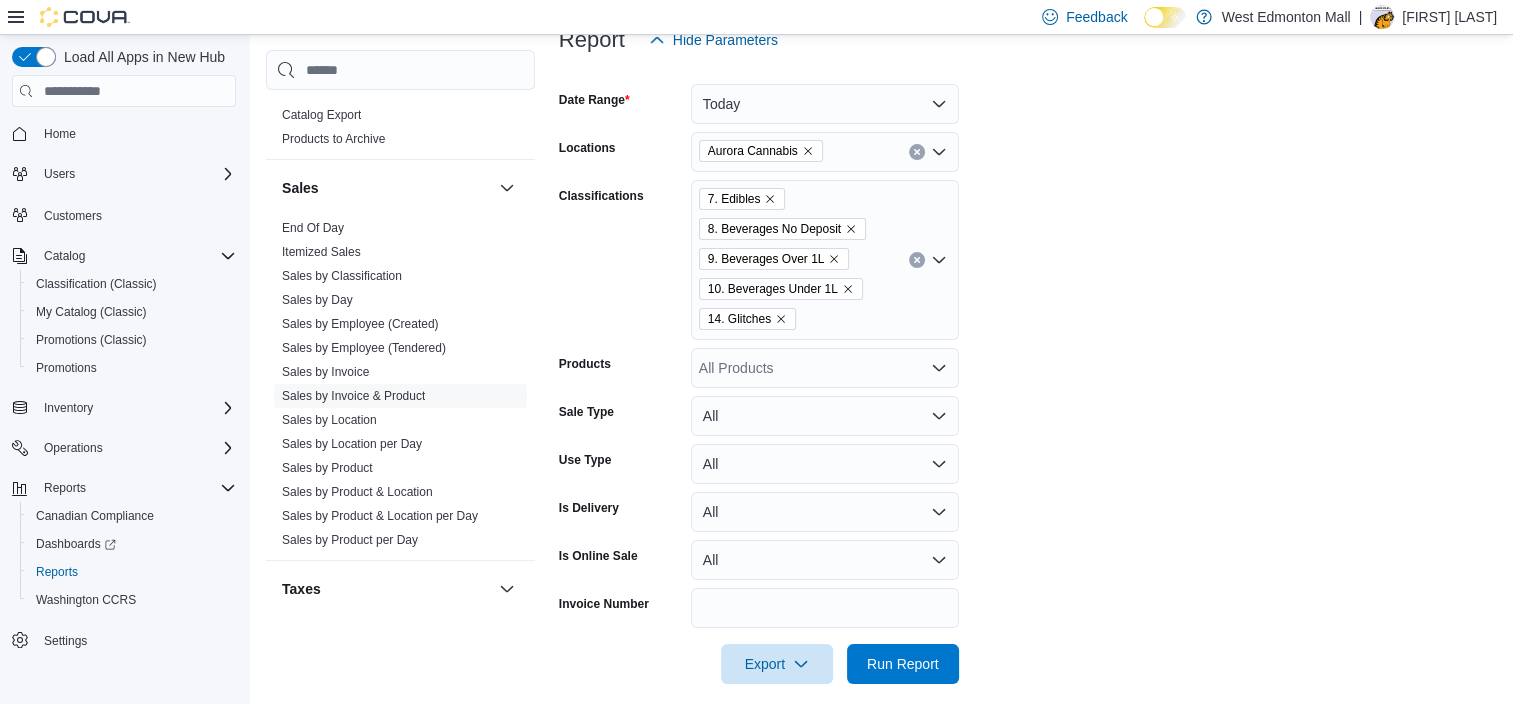 scroll, scrollTop: 281, scrollLeft: 0, axis: vertical 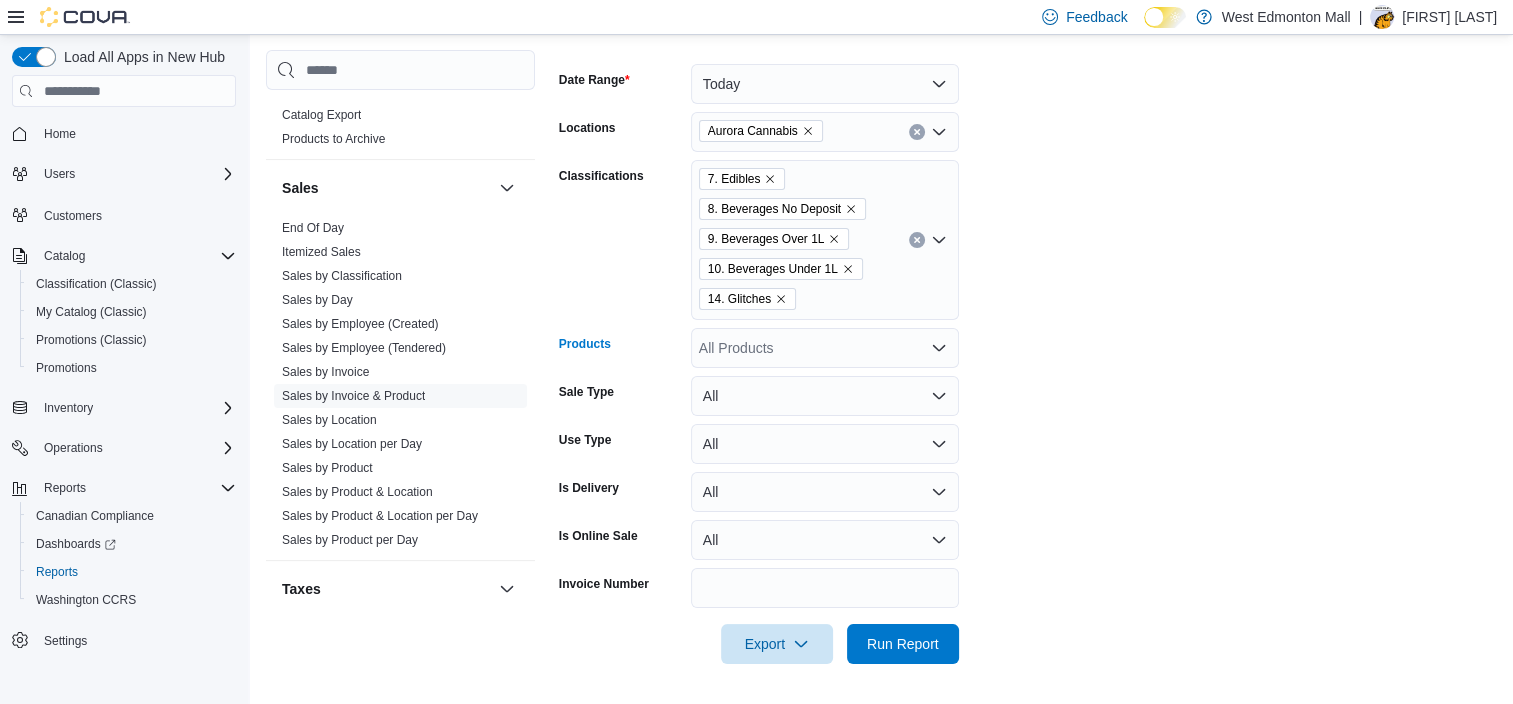 click on "All Products" at bounding box center [825, 348] 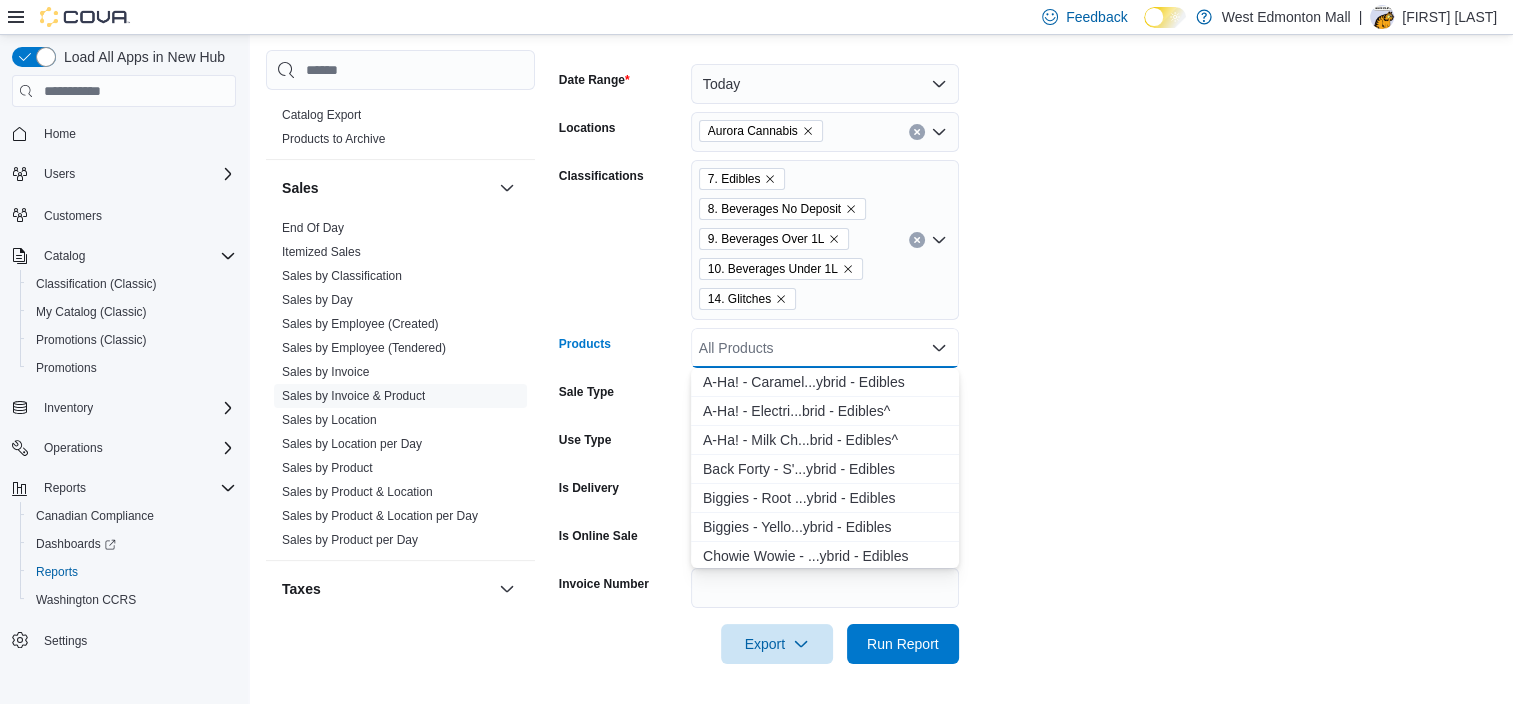 click on "Date Range [DATE] Locations [LOCATION] Classifications 7. Edibles 8. Beverages No Deposit 9. Beverages Over 1L 10. Beverages Under 1L 14. Glitches Products All Products Combo box. Selected. Combo box input. All Products. Type some text or, to display a list of choices, press Down Arrow. To exit the list of choices, press Escape. Sale Type All Use Type All Is Delivery All Is Online Sale All Invoice Number Export  Run Report" at bounding box center [1028, 352] 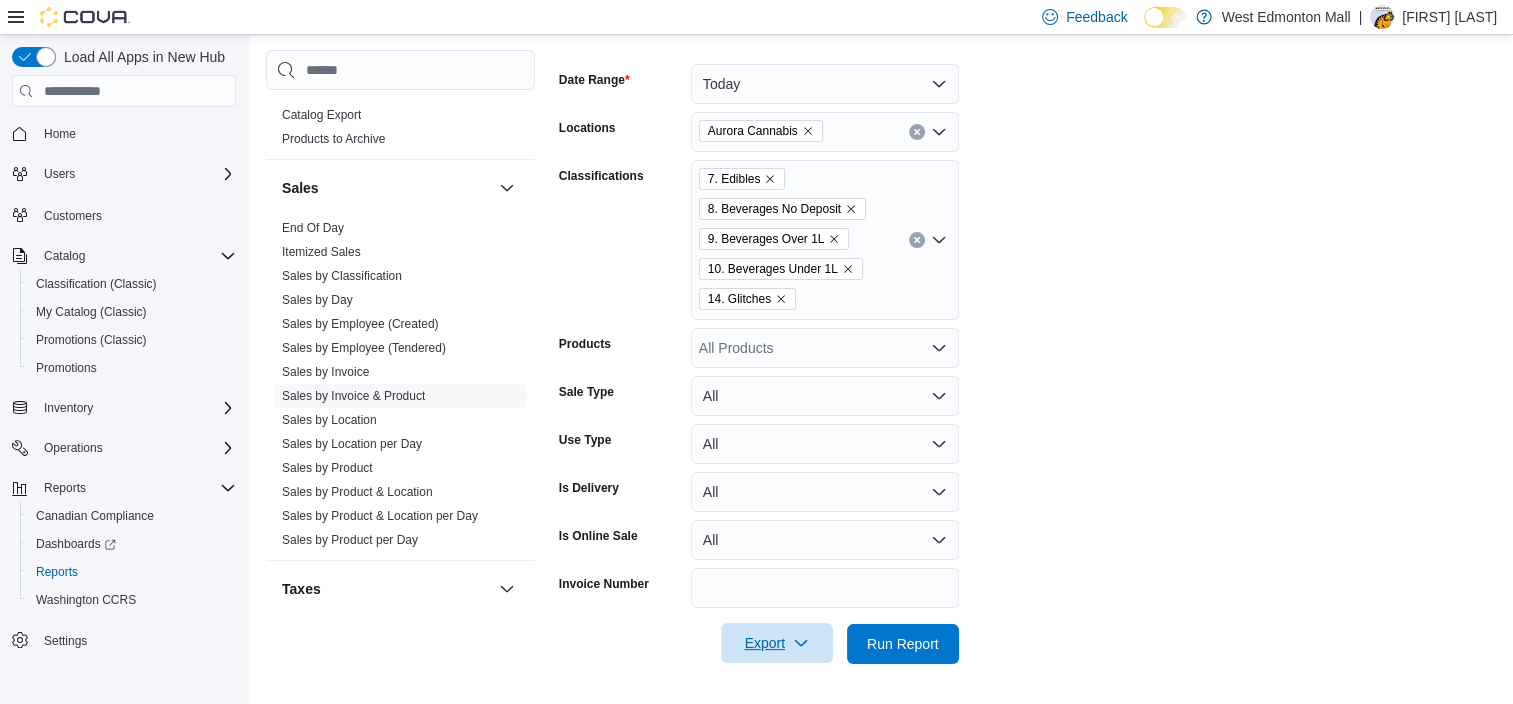 click 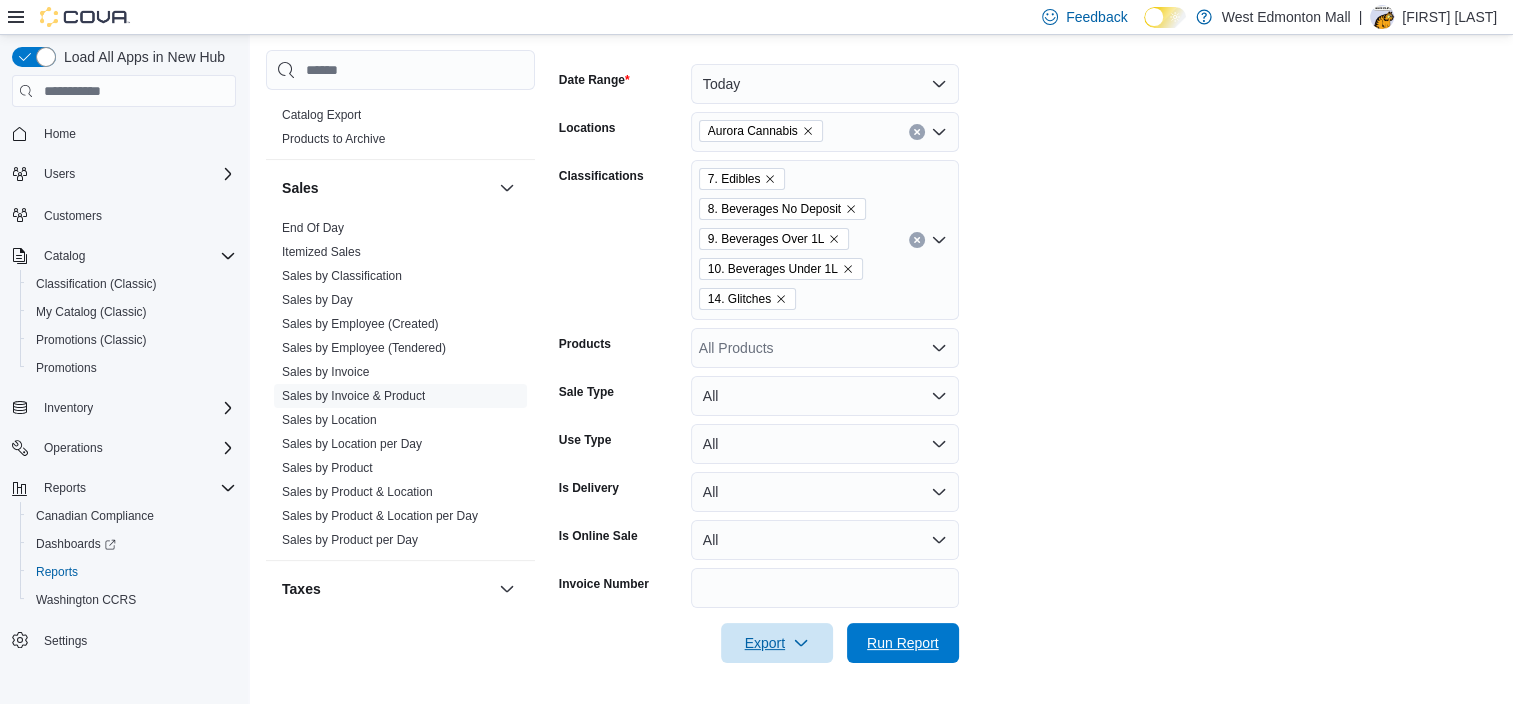 click on "Run Report" at bounding box center (903, 643) 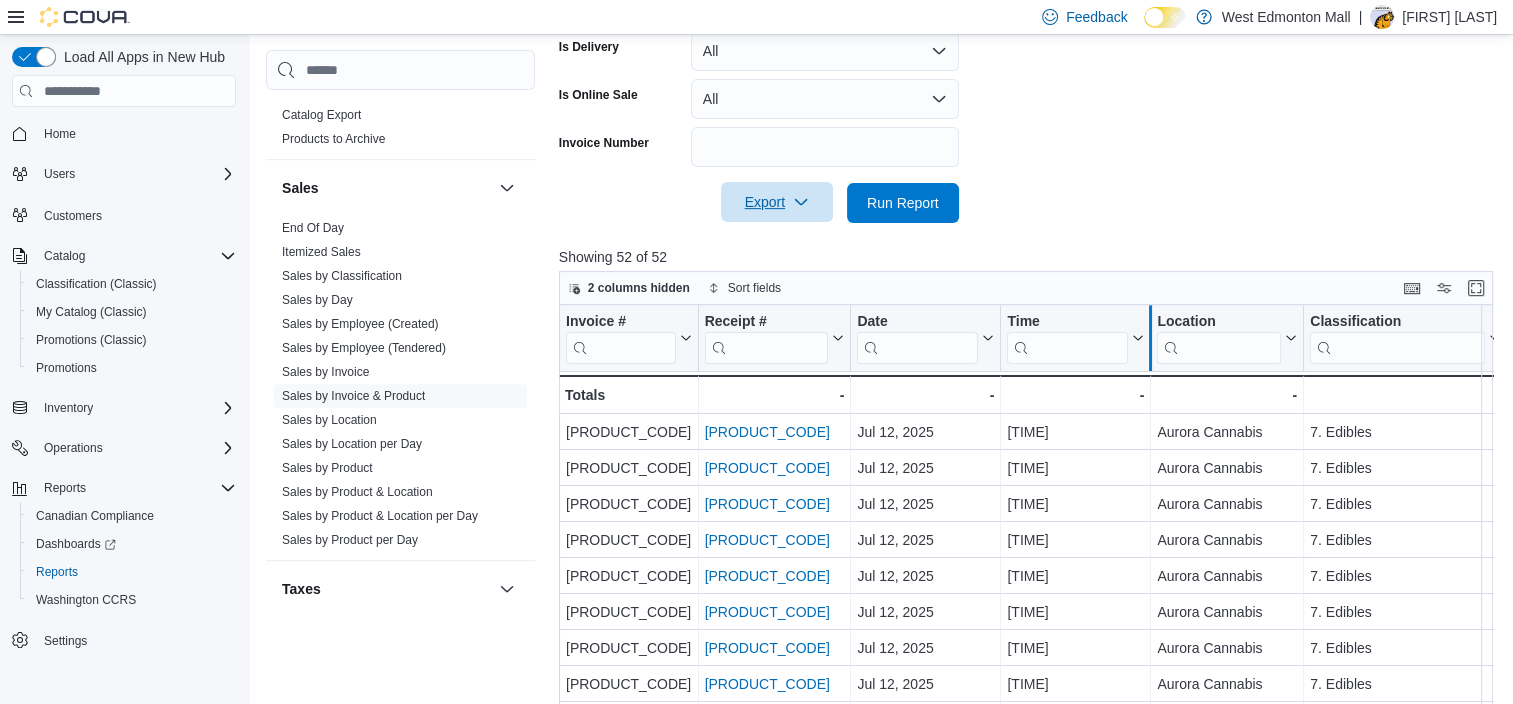 scroll, scrollTop: 781, scrollLeft: 0, axis: vertical 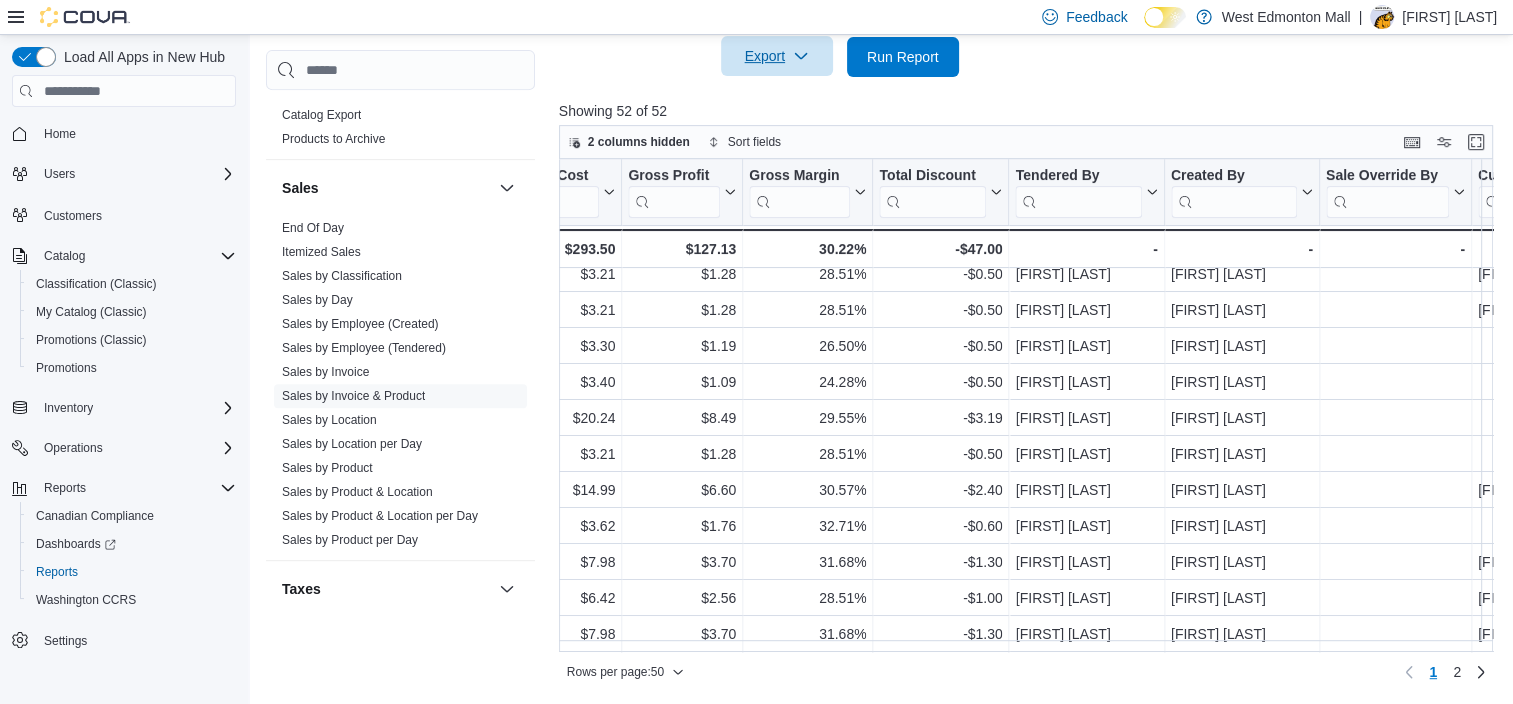 click at bounding box center (1078, 202) 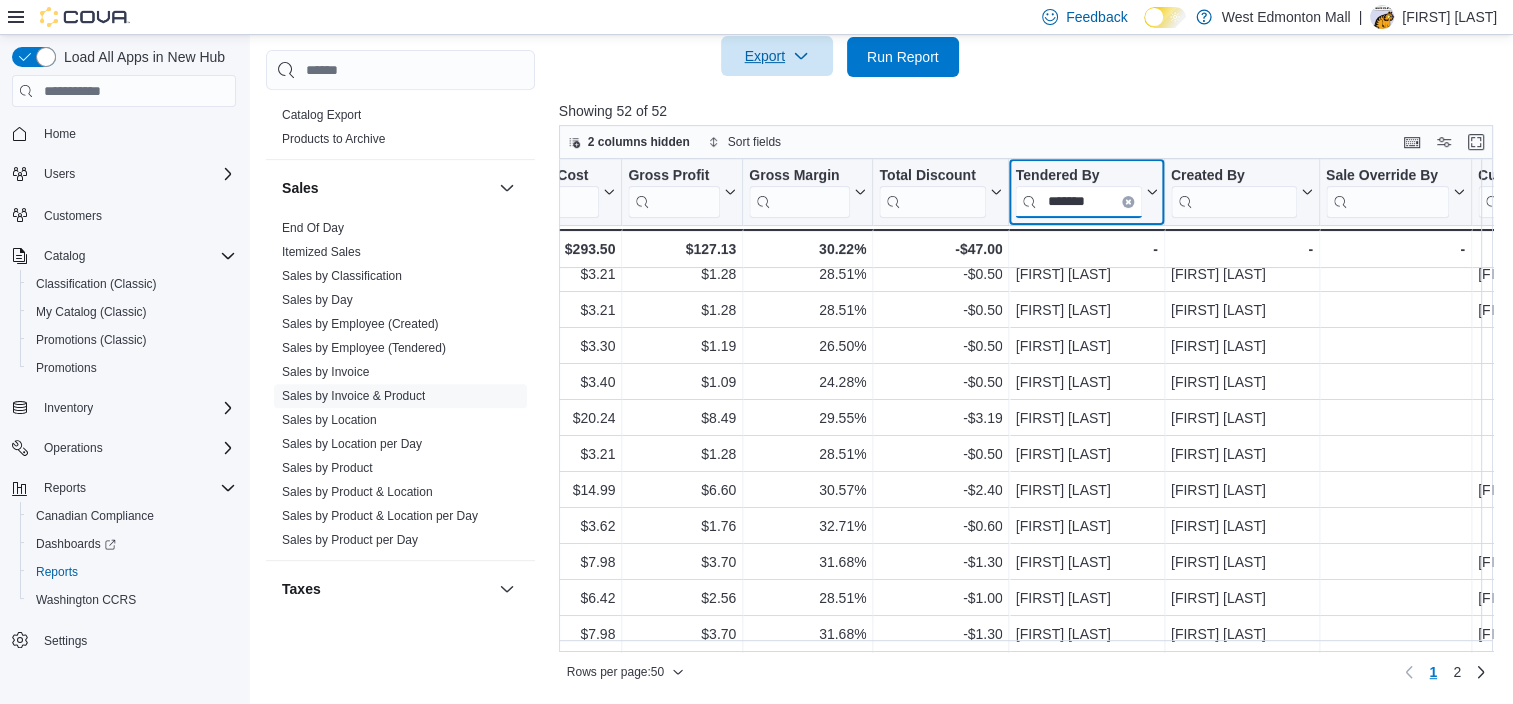 type on "*******" 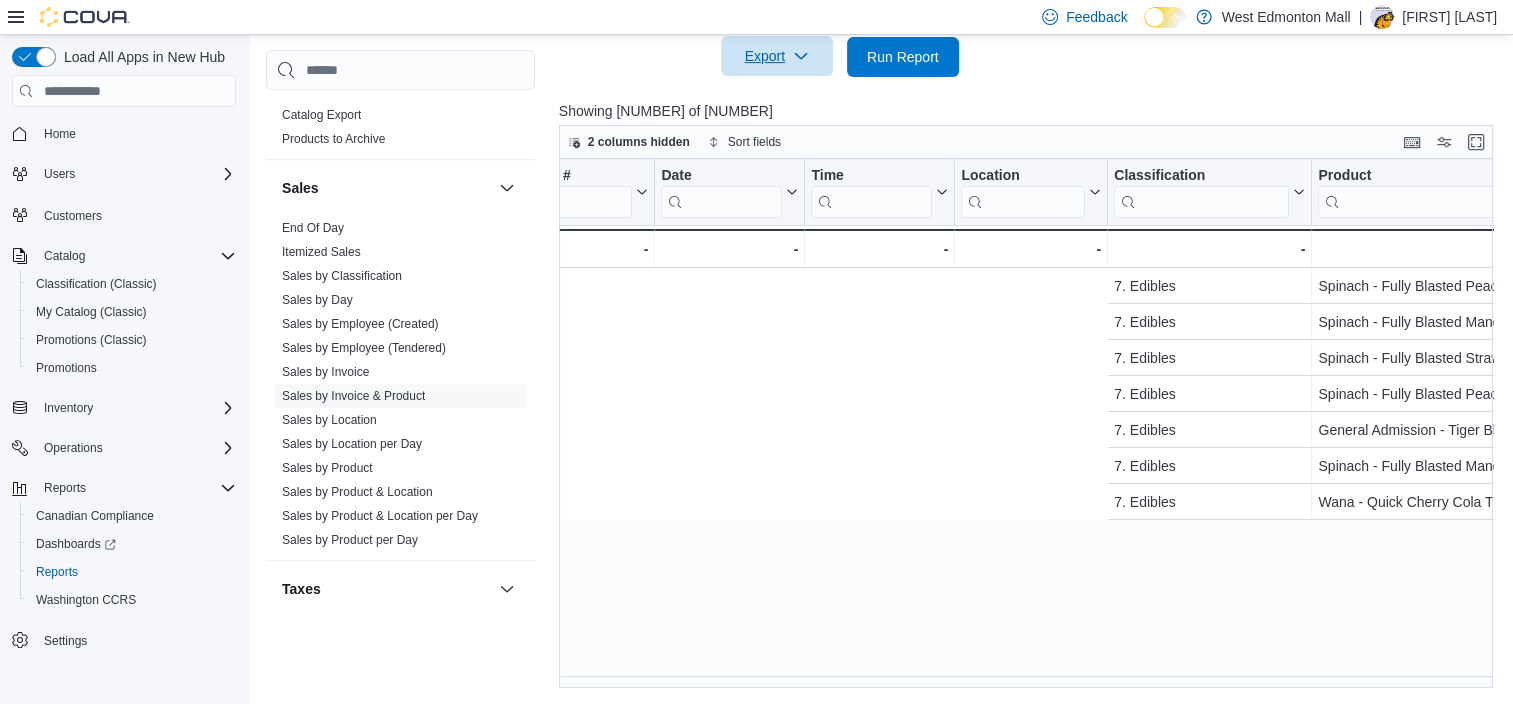 scroll, scrollTop: 0, scrollLeft: 0, axis: both 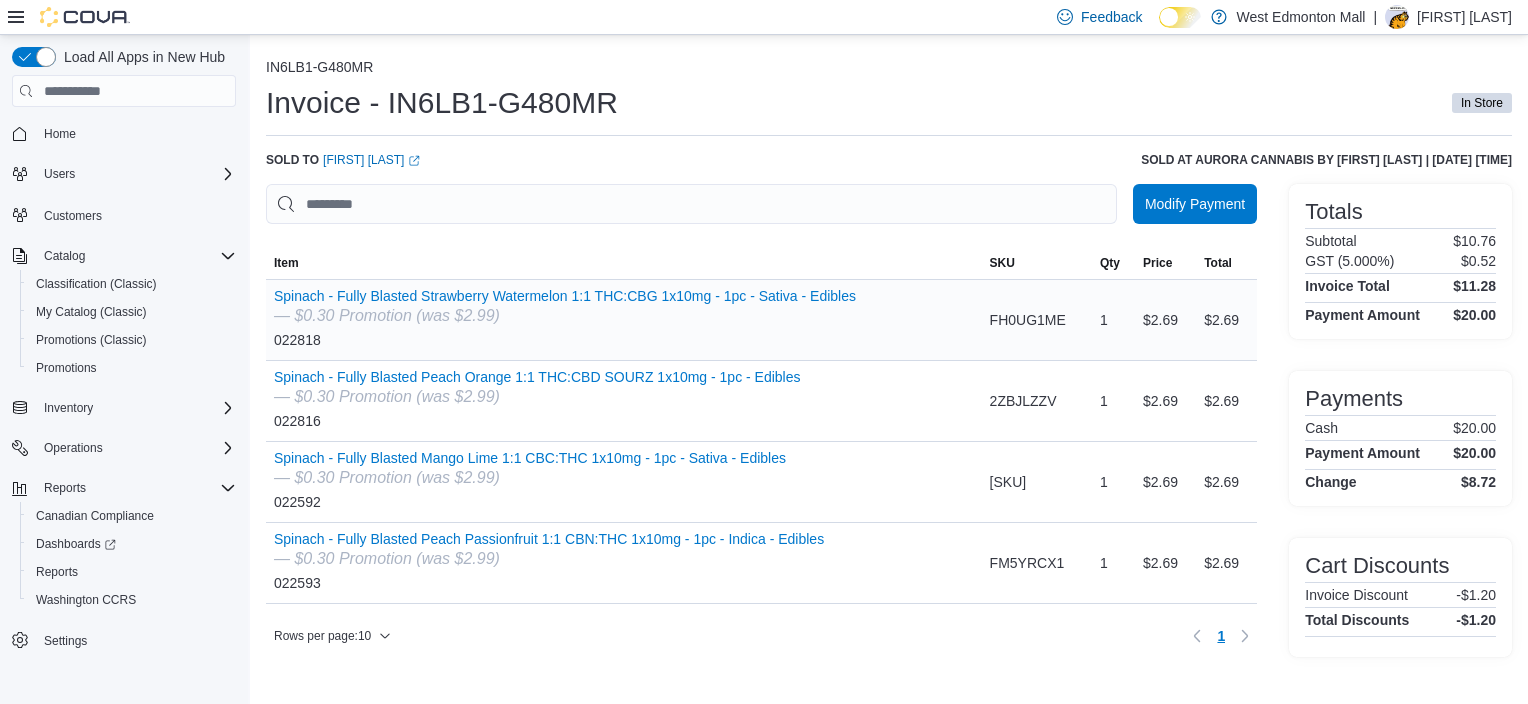 click on "FH0UG1ME" at bounding box center [1028, 320] 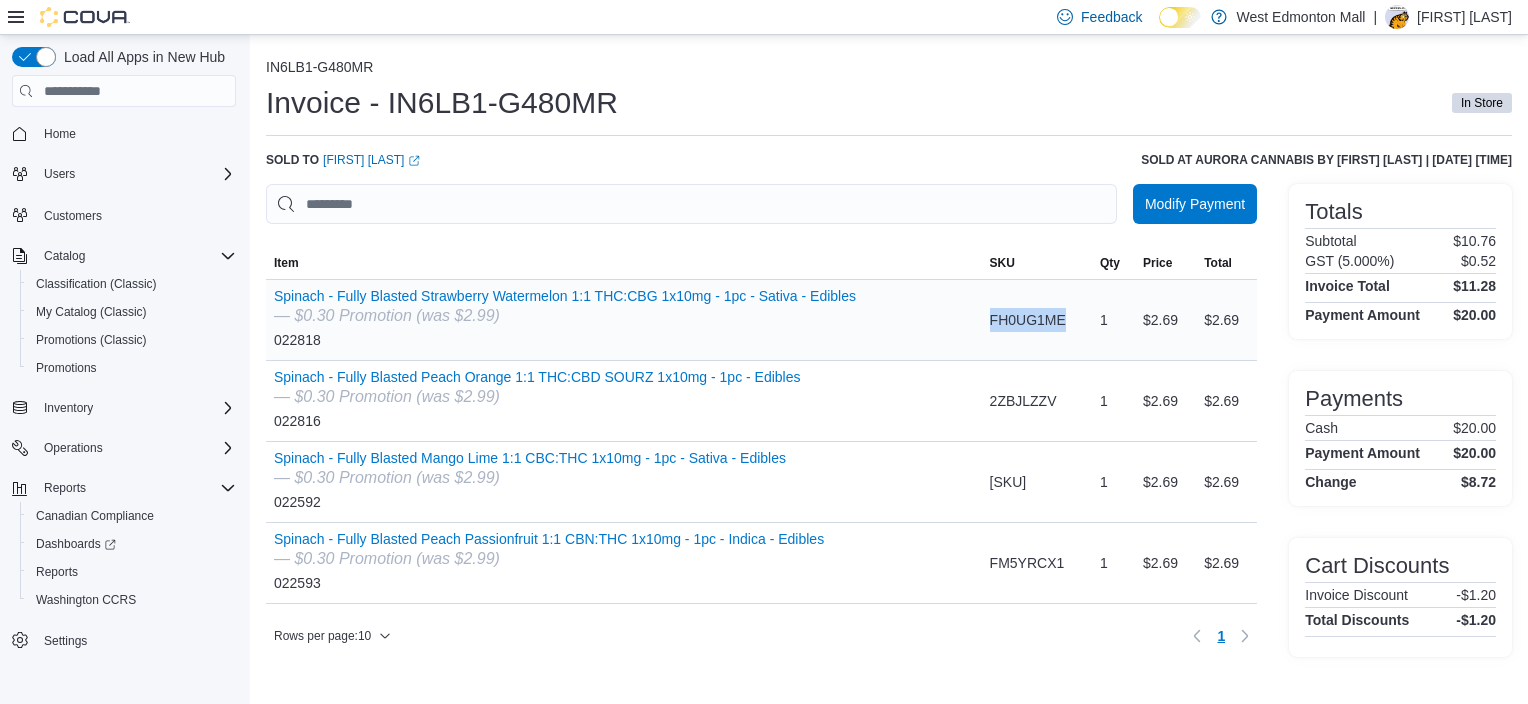 click on "FH0UG1ME" at bounding box center [1028, 320] 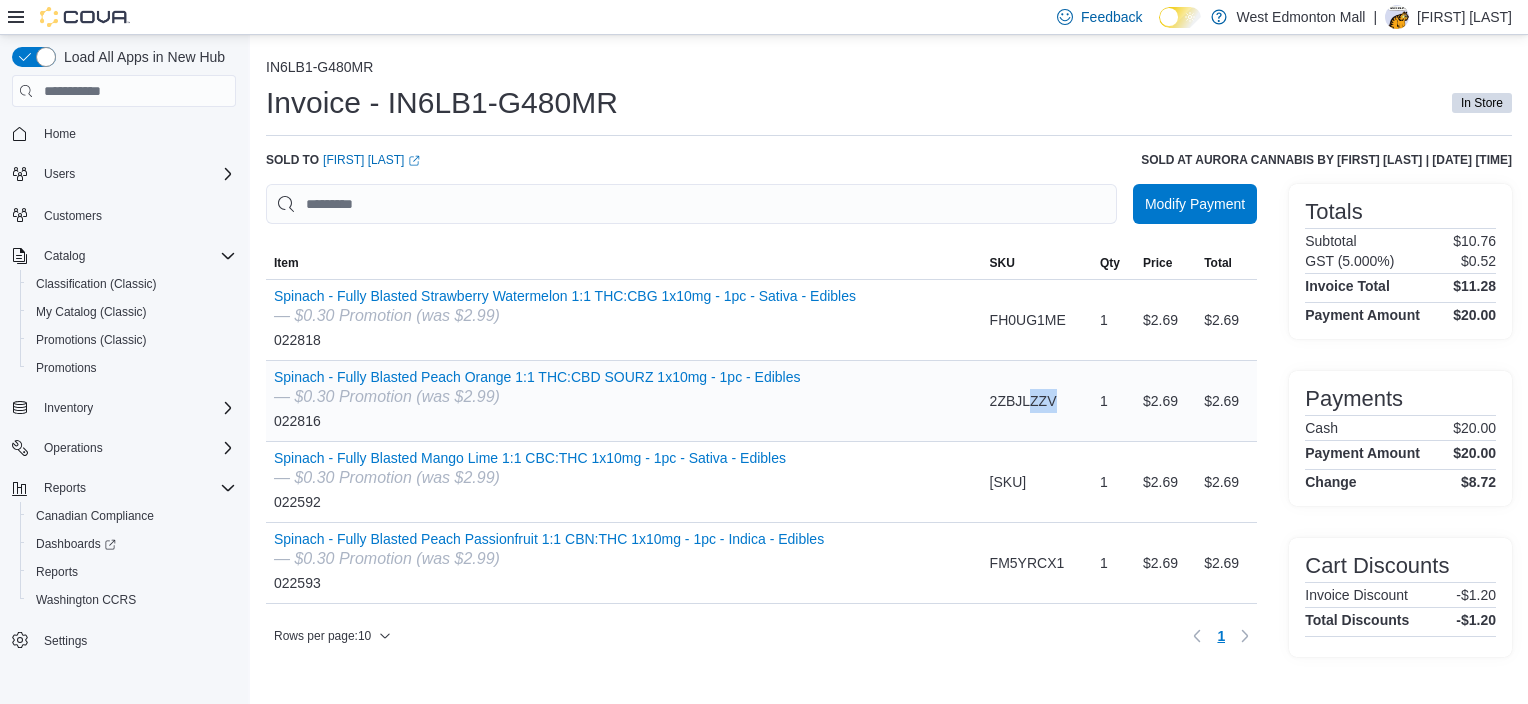 drag, startPoint x: 1032, startPoint y: 399, endPoint x: 1062, endPoint y: 399, distance: 30 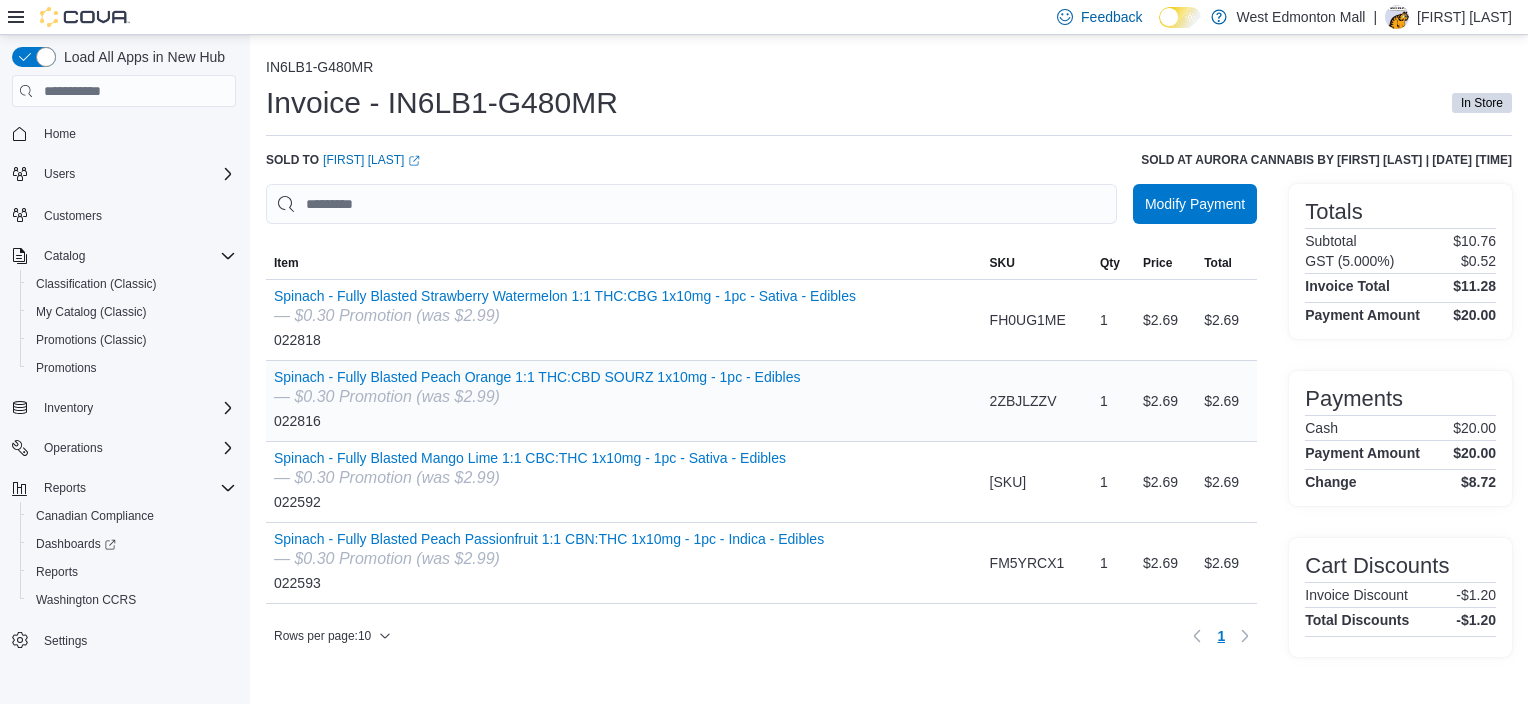 drag, startPoint x: 1062, startPoint y: 399, endPoint x: 1022, endPoint y: 408, distance: 41 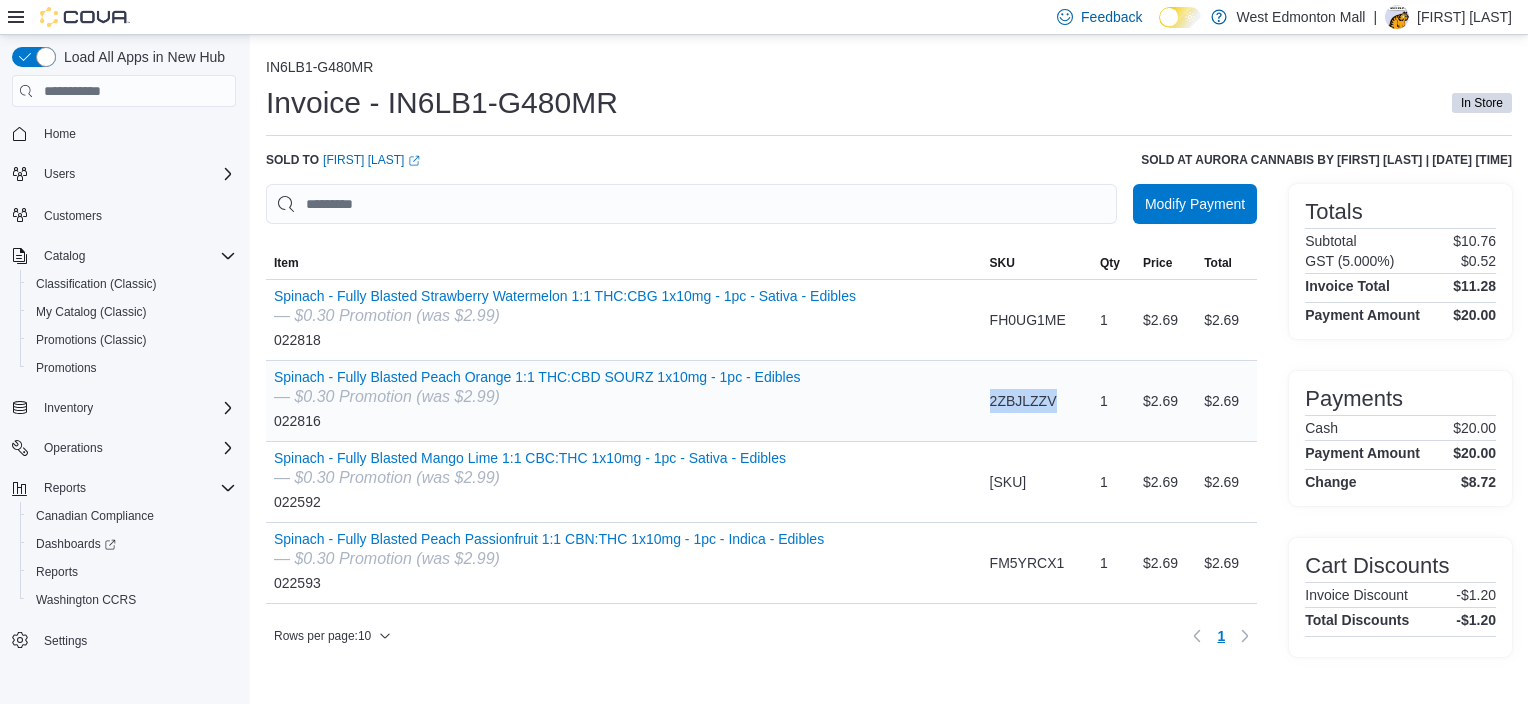 drag, startPoint x: 1022, startPoint y: 408, endPoint x: 1062, endPoint y: 394, distance: 42.379242 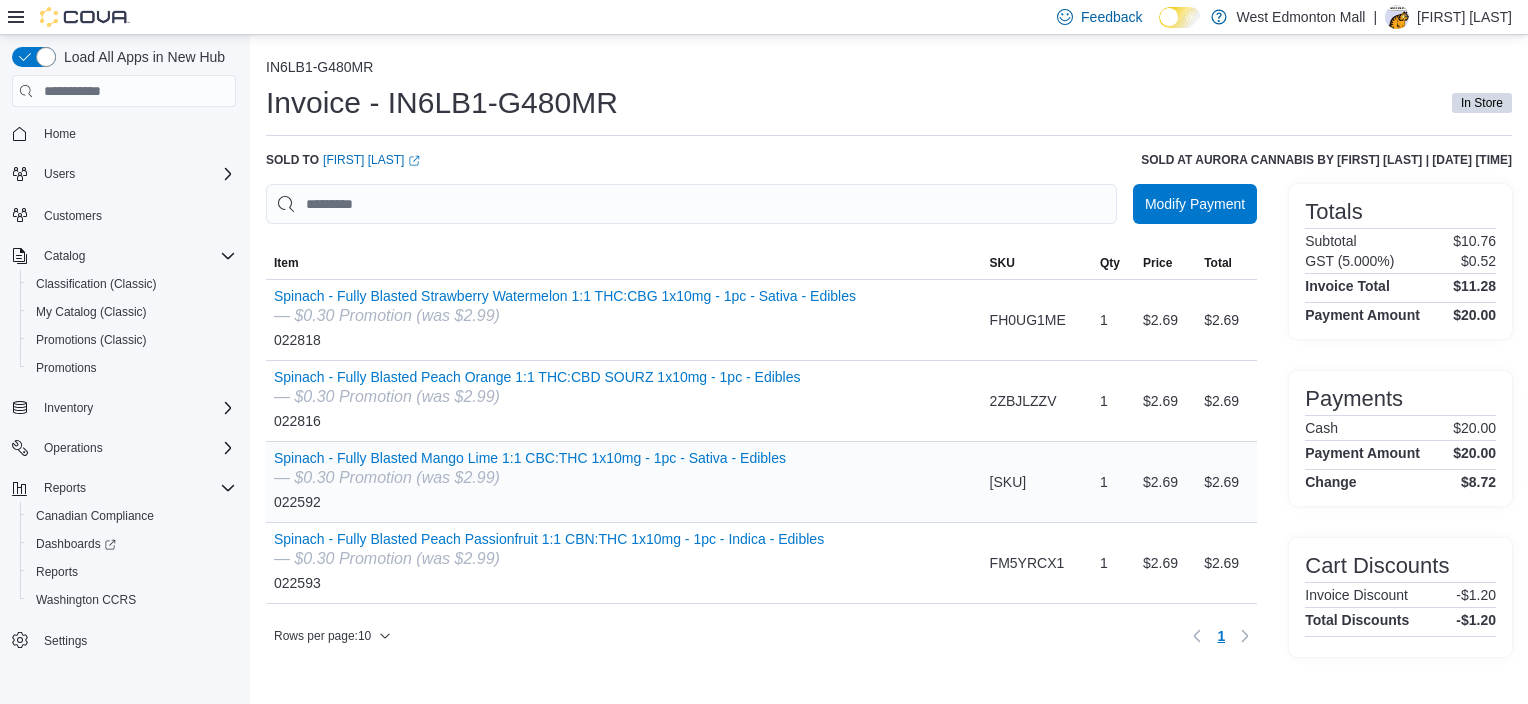 drag, startPoint x: 1062, startPoint y: 394, endPoint x: 1064, endPoint y: 468, distance: 74.02702 